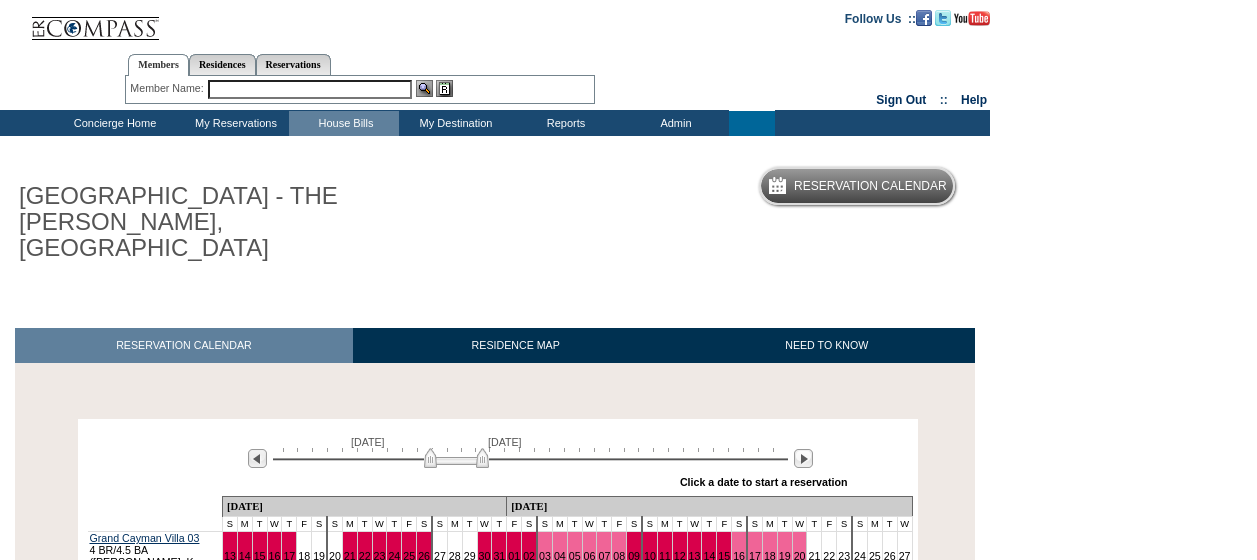 scroll, scrollTop: 466, scrollLeft: 0, axis: vertical 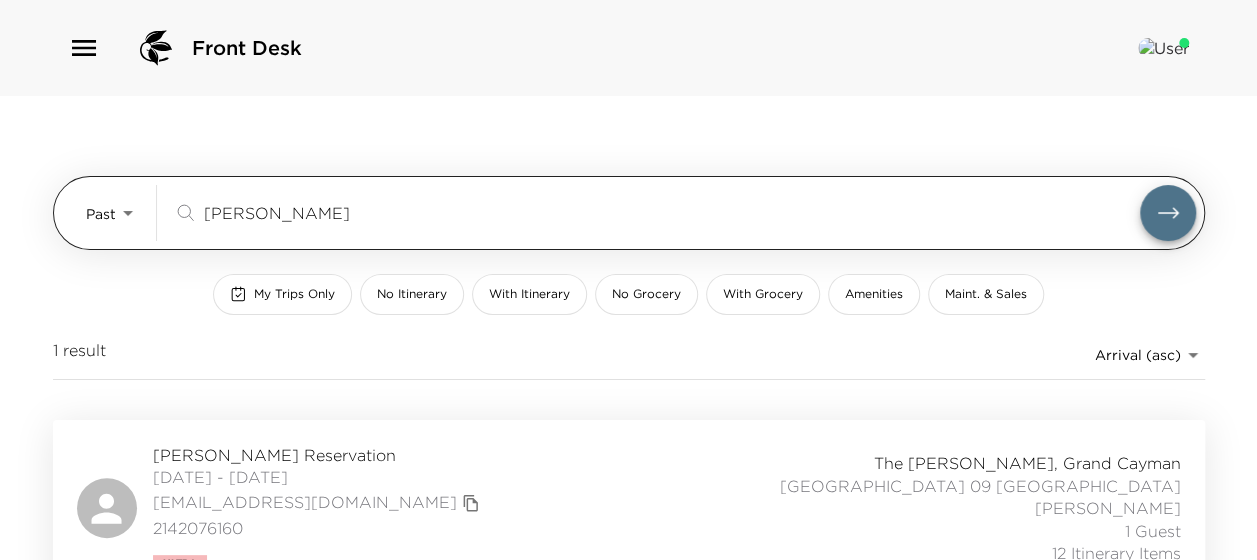 click on "Ellen Porter" at bounding box center (672, 212) 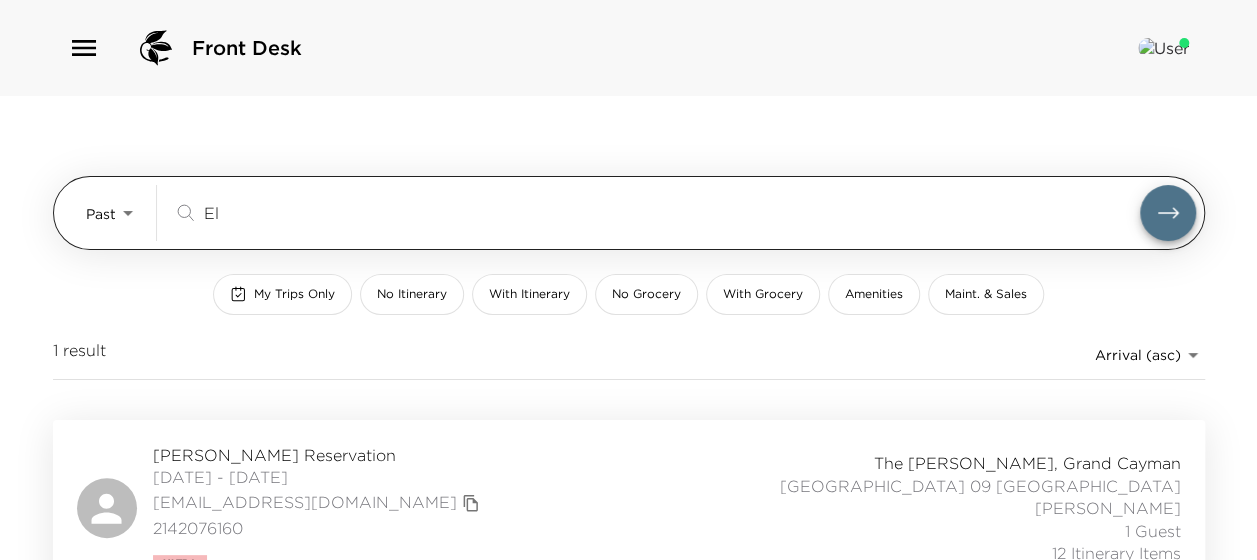 type on "E" 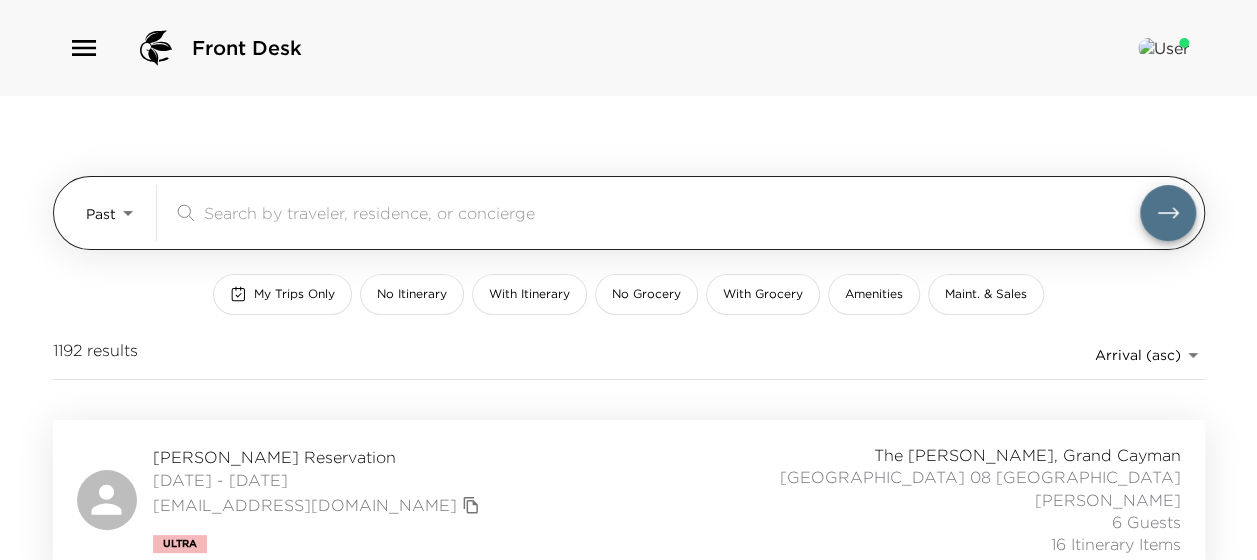 type 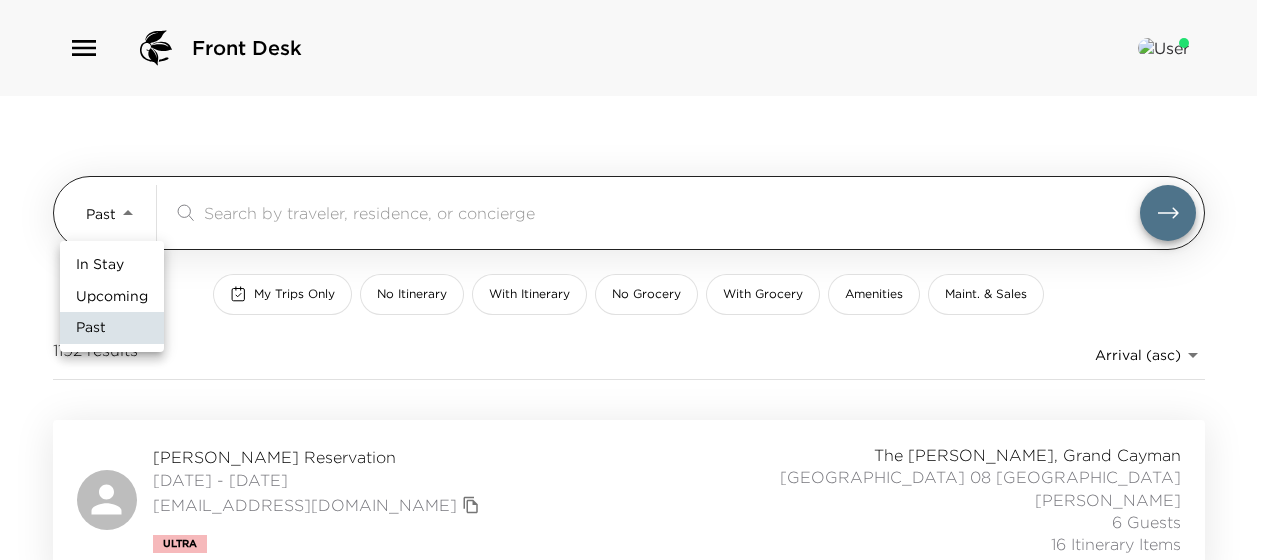 click on "Front Desk Past Past ​ My Trips Only No Itinerary With Itinerary No Grocery With Grocery Amenities Maint. & Sales 1192 results Arrival (asc) reservations_prod_arrival_asc Diane  Owens Reservation 07/05/2023 - 07/15/2023 dlowens1989@gmail.com Ultra The Ritz-Carlton, Grand Cayman Grand Cayman Villa 08 Grand Cayman Villas Pedro Alvarez 6 Guests 16 Itinerary Items Joy Broddle Reservation 07/08/2023 - 07/15/2023 joy.broddle@lennar.com (702) 245-0918 The Ritz-Carlton, Grand Cayman Grand Cayman Villa 11 Grand Cayman Villas Karisha Cohen 0 Guests 12 Itinerary Items Susan Groh Reservation 07/08/2023 - 07/13/2023 susanjgroh@gmail.com (828) 273-1693 The Ritz-Carlton, Grand Cayman Grand Cayman Villa 14 Grand Cayman Villas Glenovan Balfore 1 Guest 10 Itinerary Items Pam Eichenauer Reservation 07/09/2023 - 07/16/2023 pme@kesmithfoundation.org 216-591-9111 The Ritz-Carlton, Grand Cayman Grand Cayman Villa 05 Grand Cayman Villas Glenovan Balfore 2 Guests 0 Itinerary Items Britt Peterson Reservation 07/09/2023 - 07/15/2023" at bounding box center [636, 280] 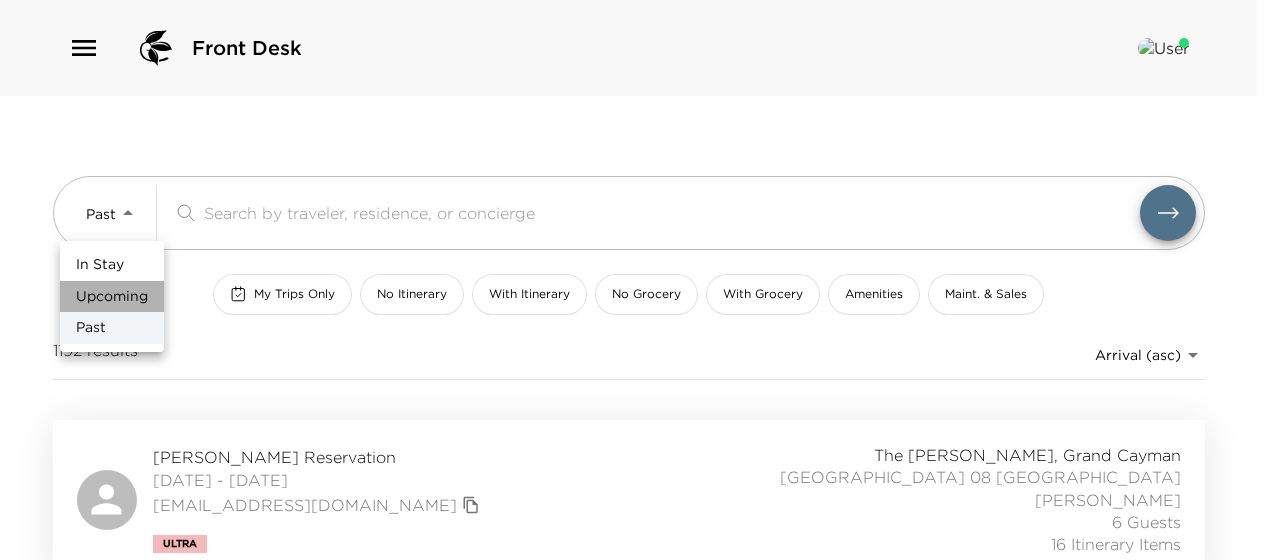 click on "Upcoming" at bounding box center [112, 297] 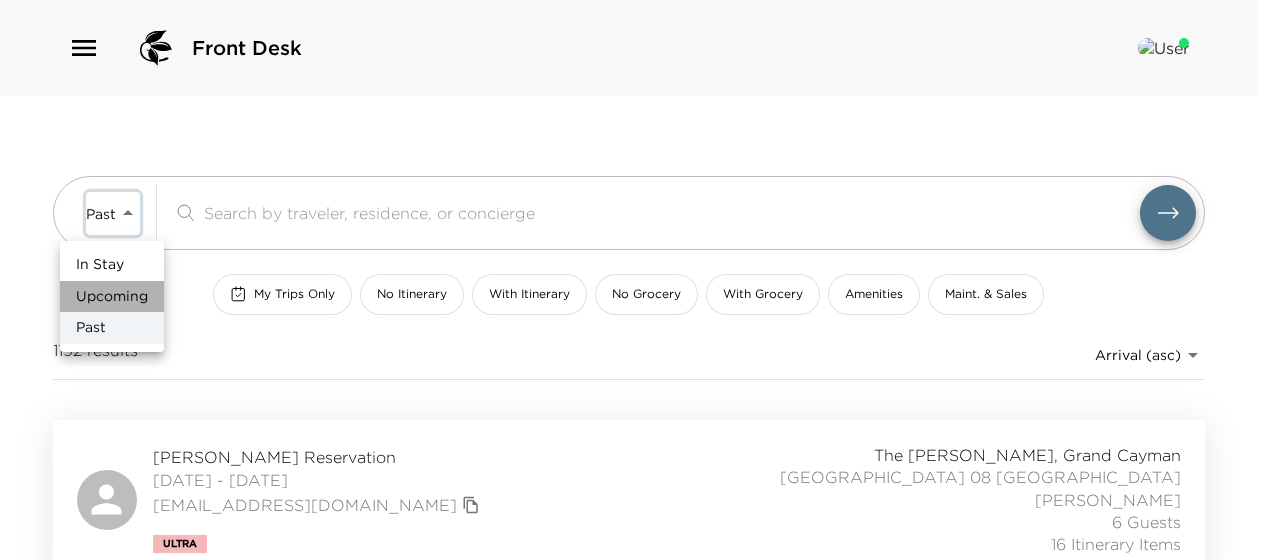 type on "Upcoming" 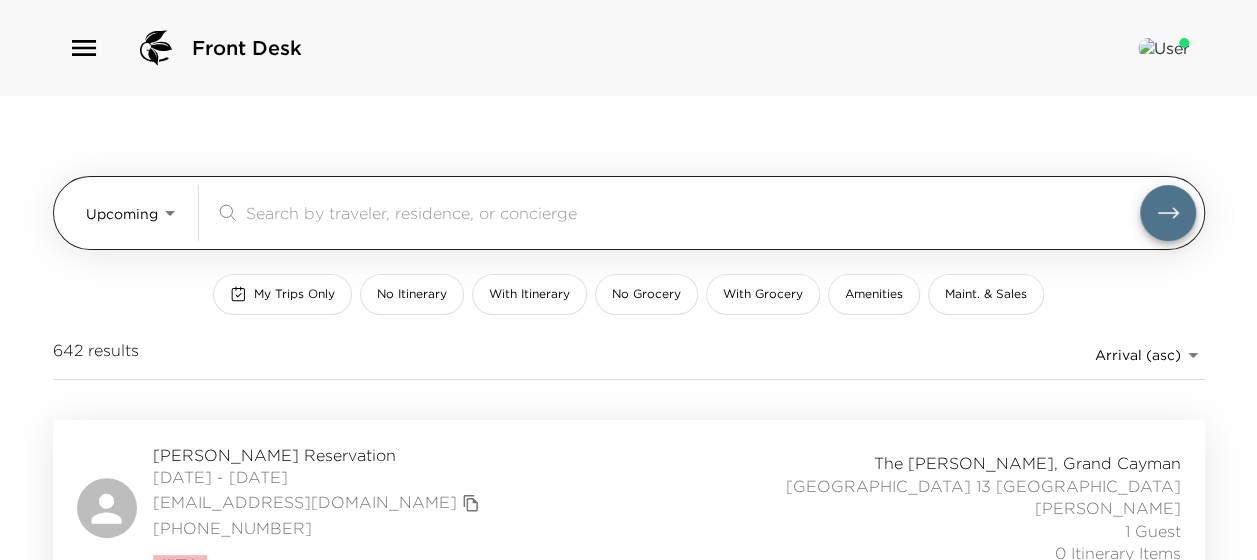 click at bounding box center [693, 212] 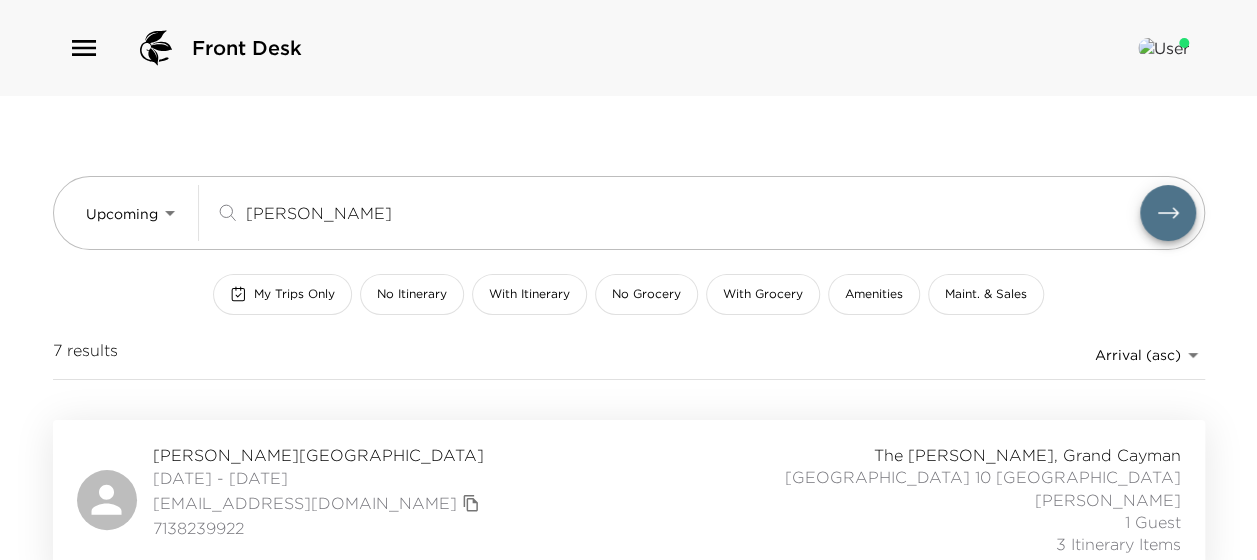 type on "Penni" 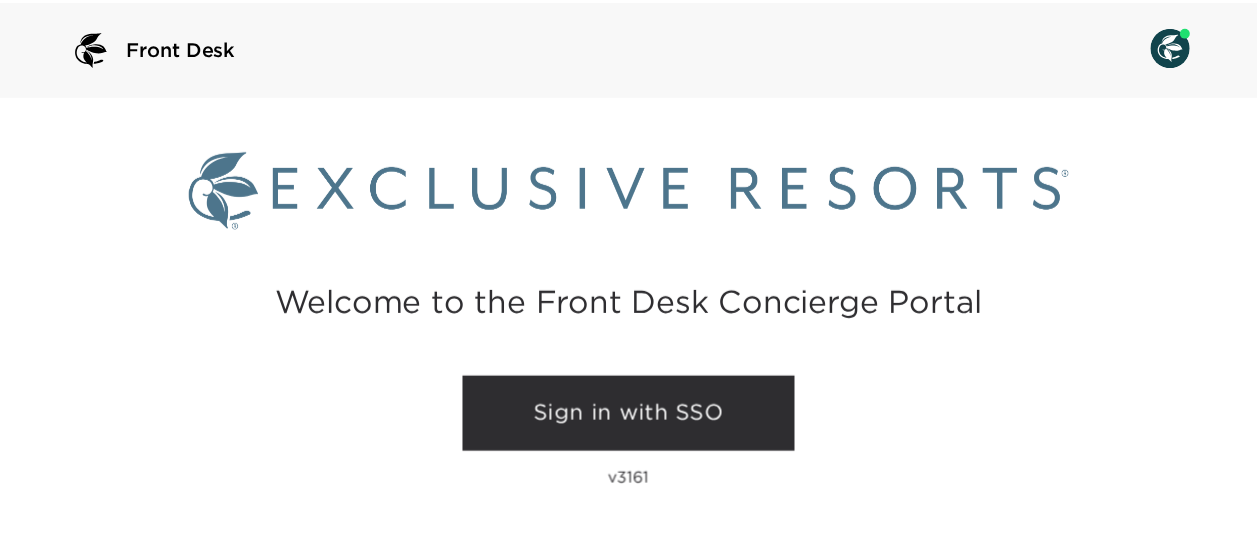 scroll, scrollTop: 0, scrollLeft: 0, axis: both 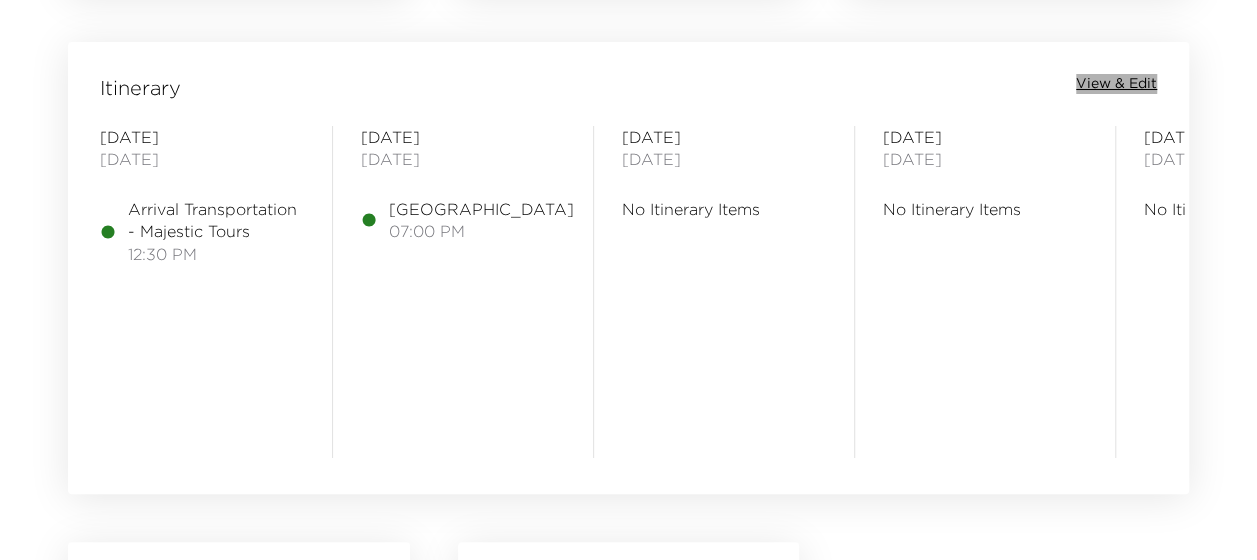 click on "View & Edit" at bounding box center [1116, 84] 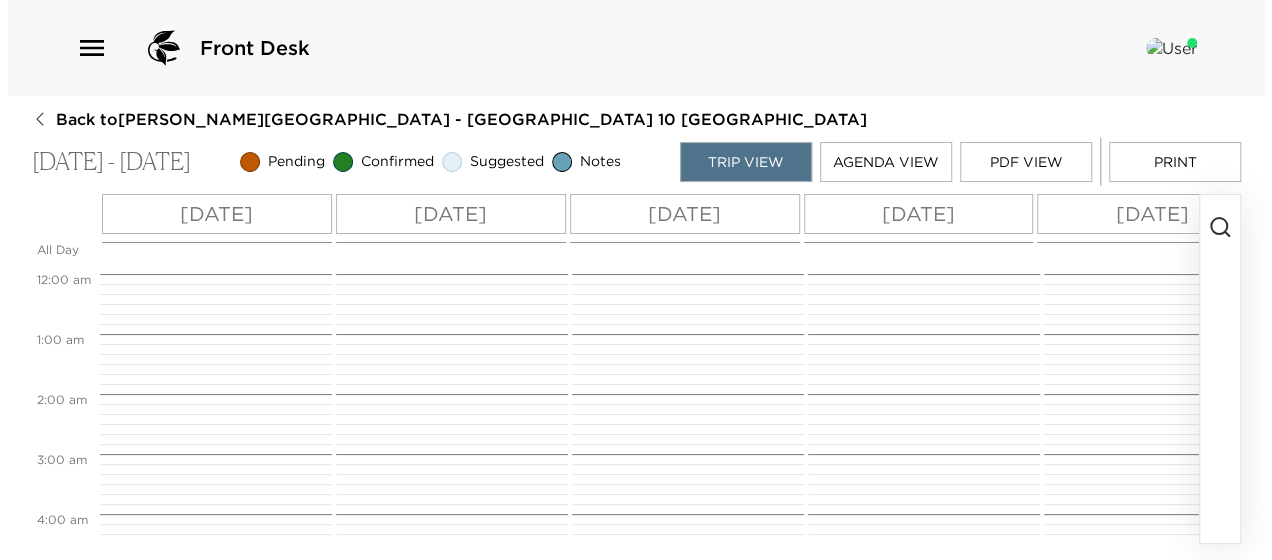 scroll, scrollTop: 0, scrollLeft: 0, axis: both 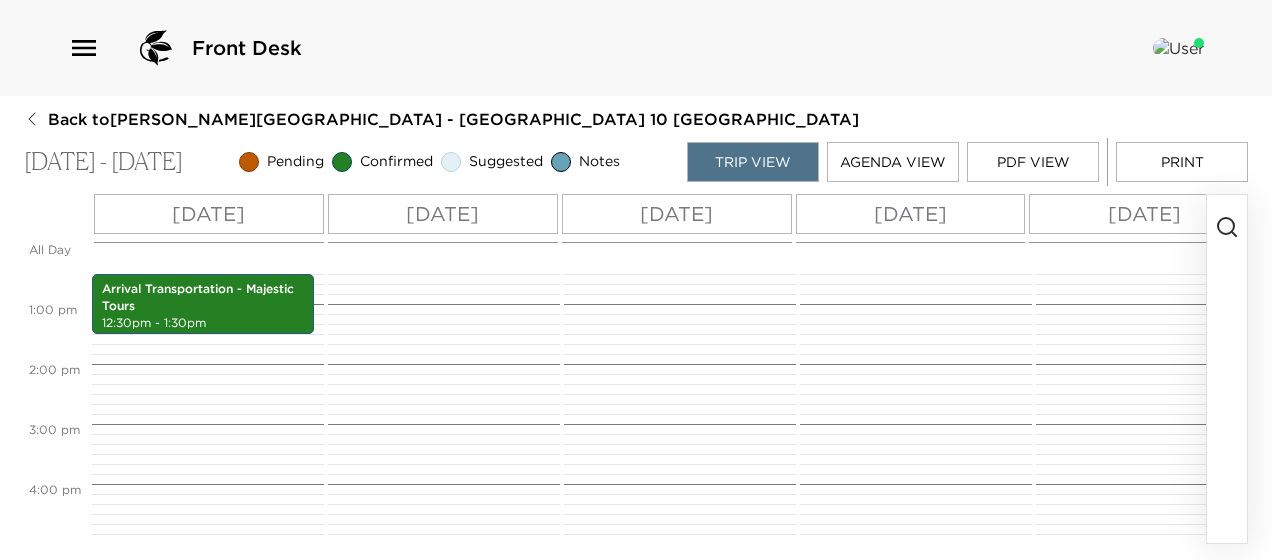 click 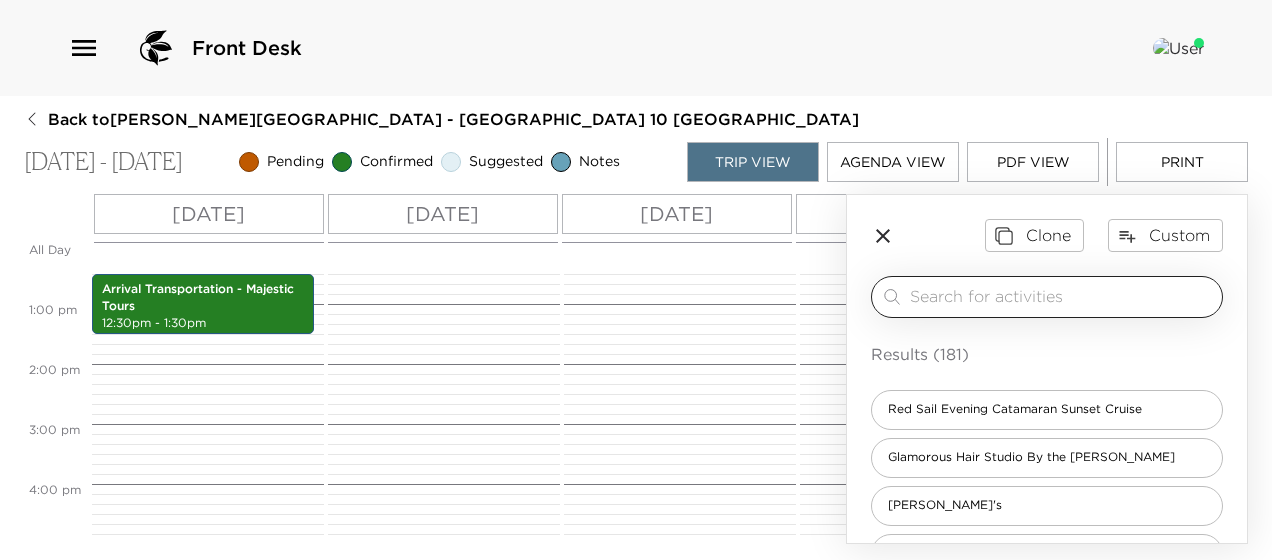 click at bounding box center [1062, 296] 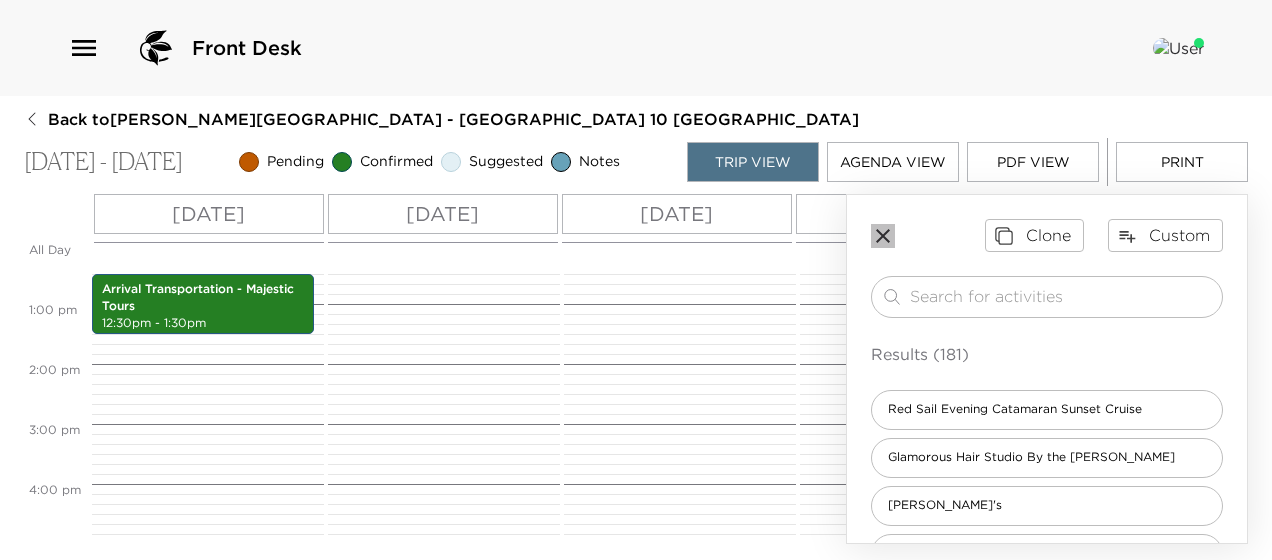 click 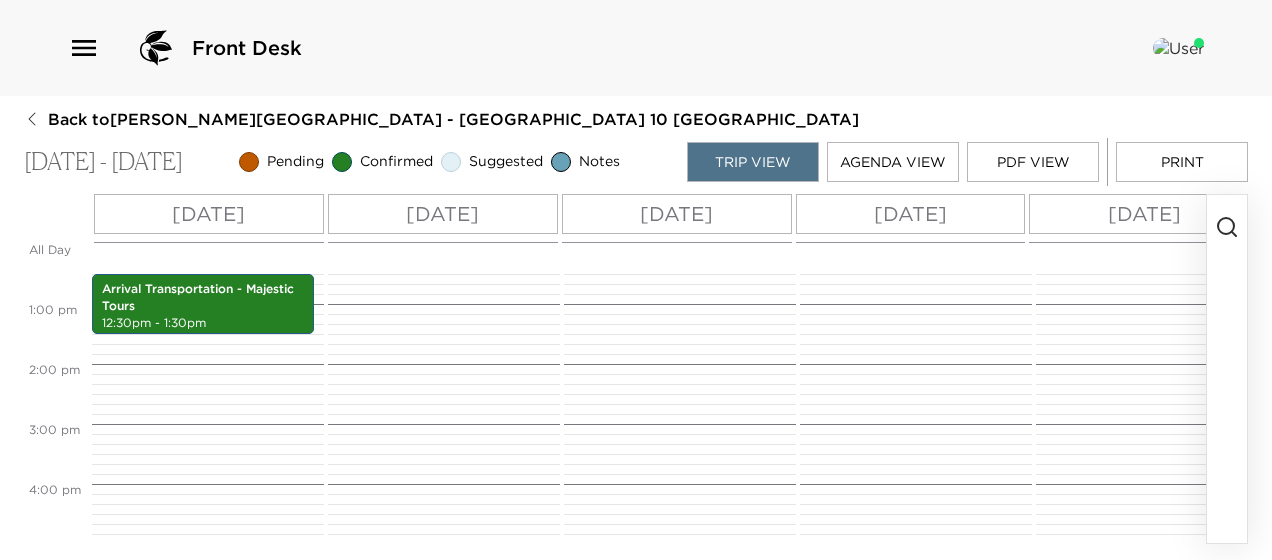 click 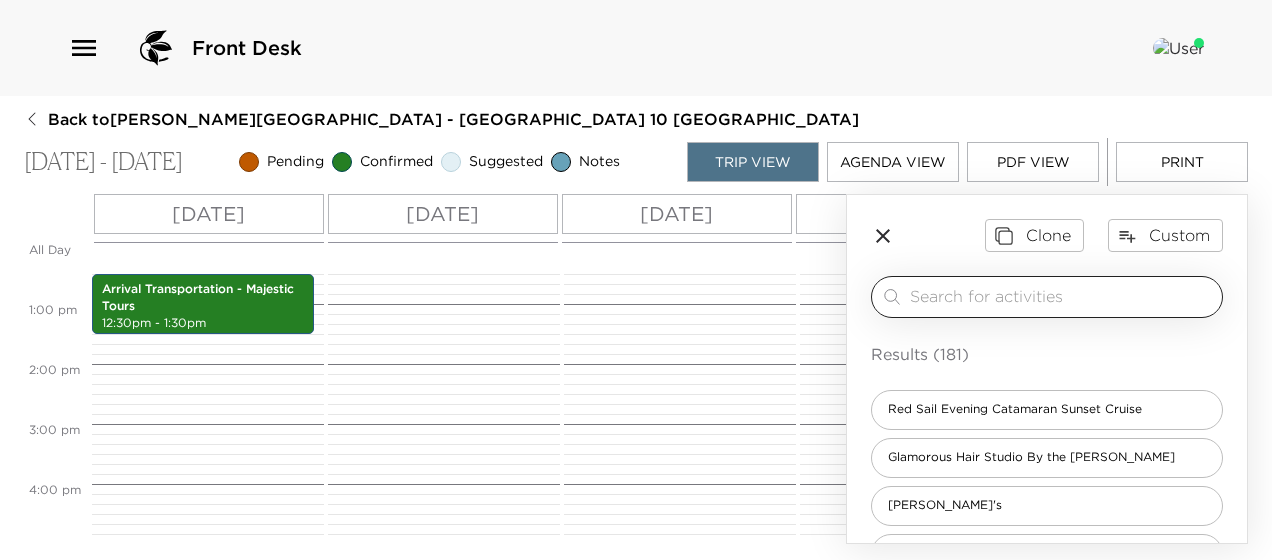 click at bounding box center [1062, 296] 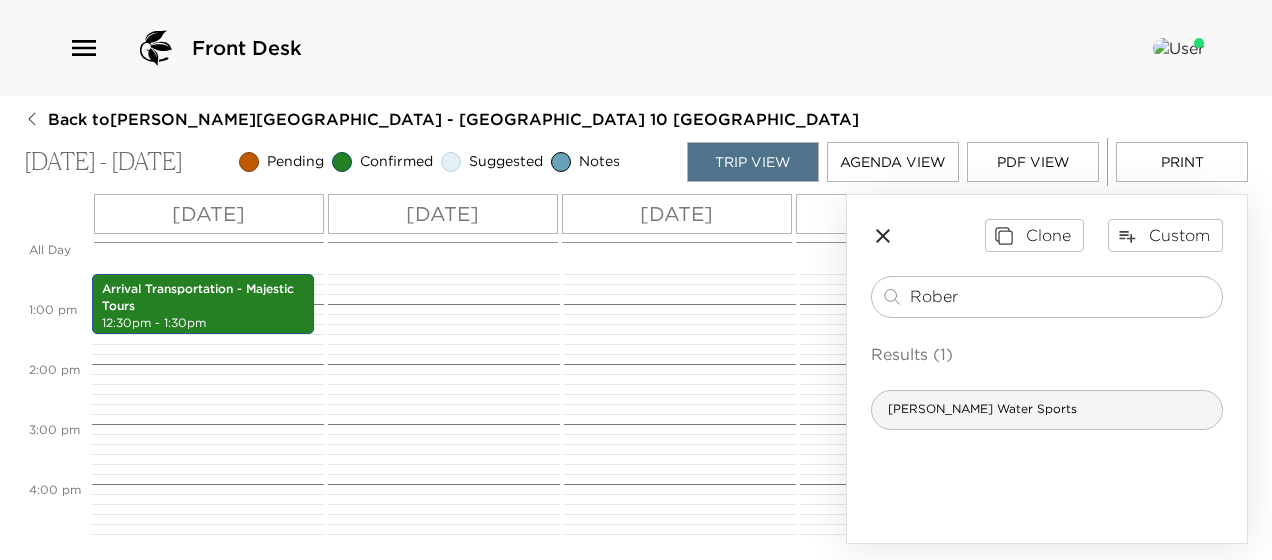 type on "Rober" 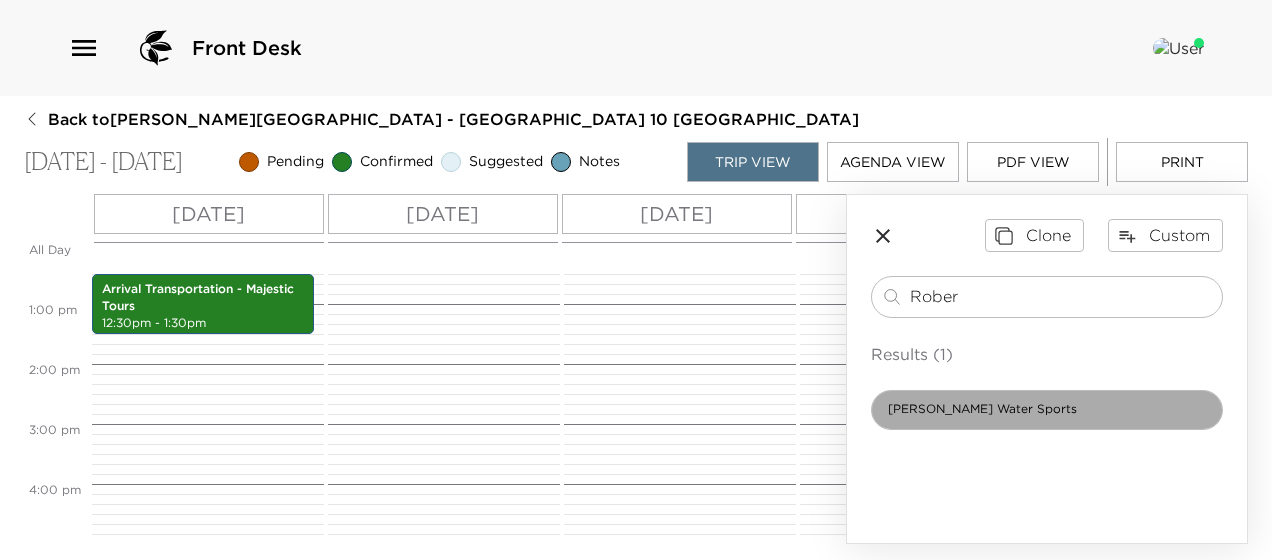 click on "Robert Soto's Water Sports" at bounding box center [982, 409] 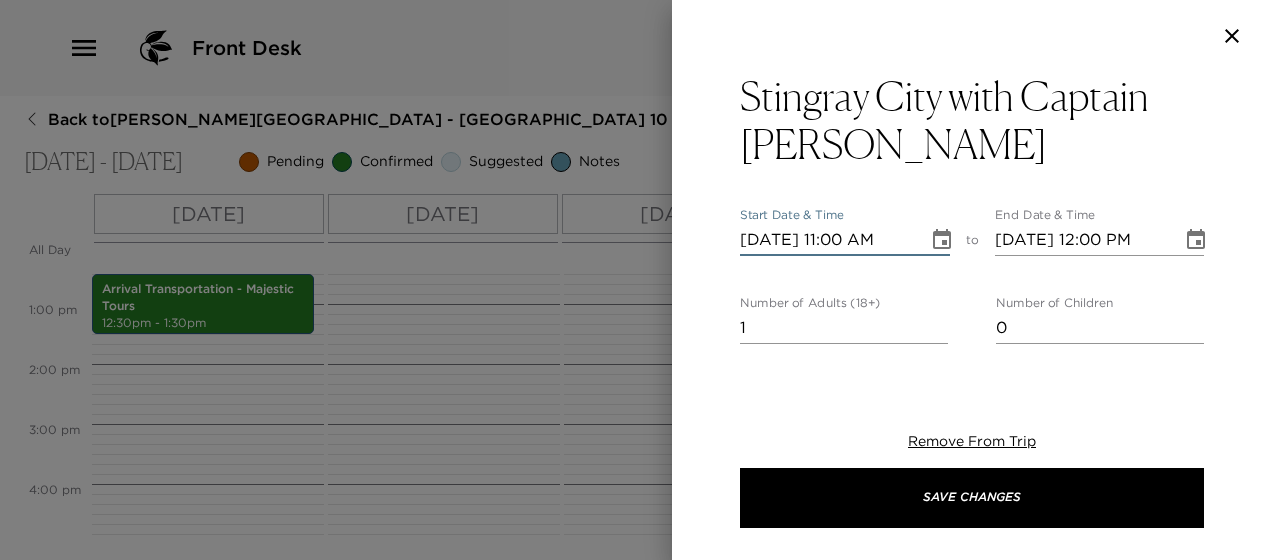 click on "07/25/2025 11:00 AM" at bounding box center [827, 240] 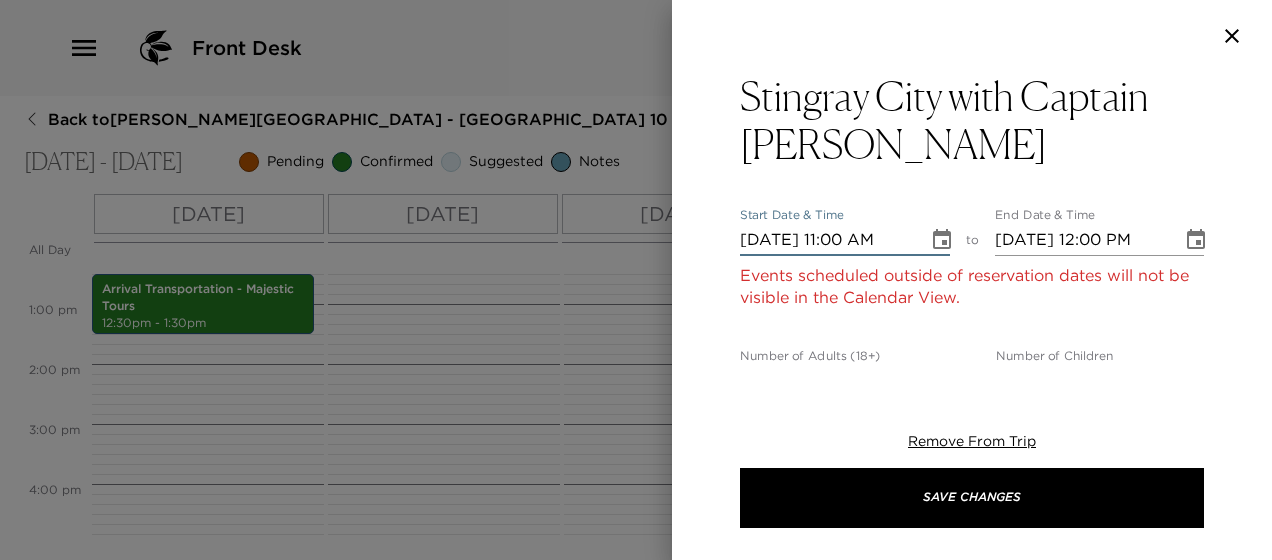 type on "07/28/2025 11:00 AM" 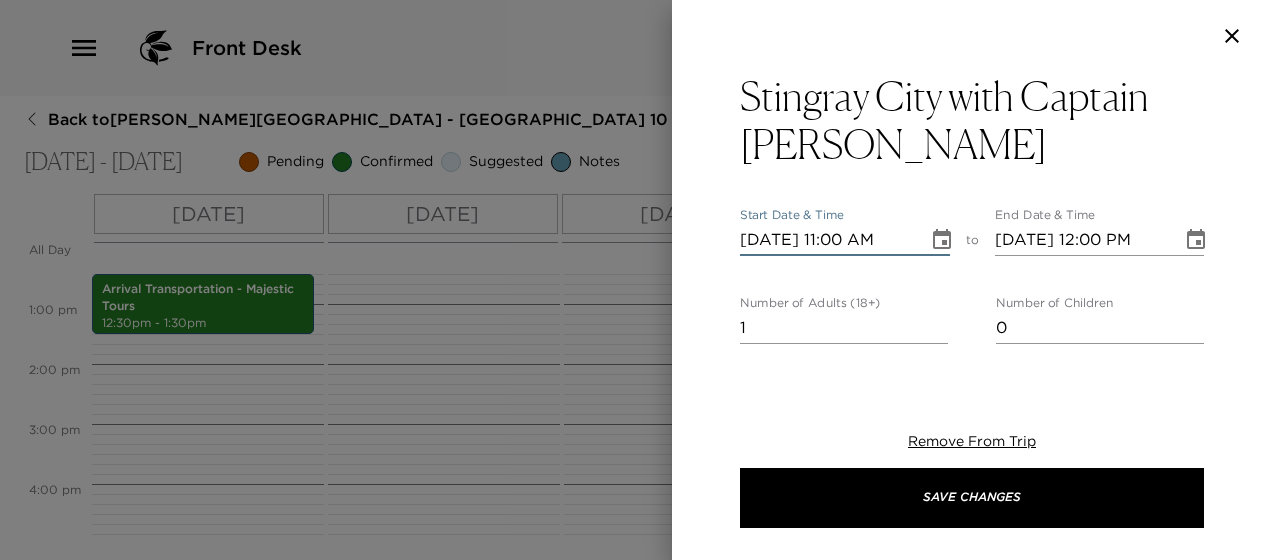 click on "07/28/2025 11:00 AM" at bounding box center [827, 240] 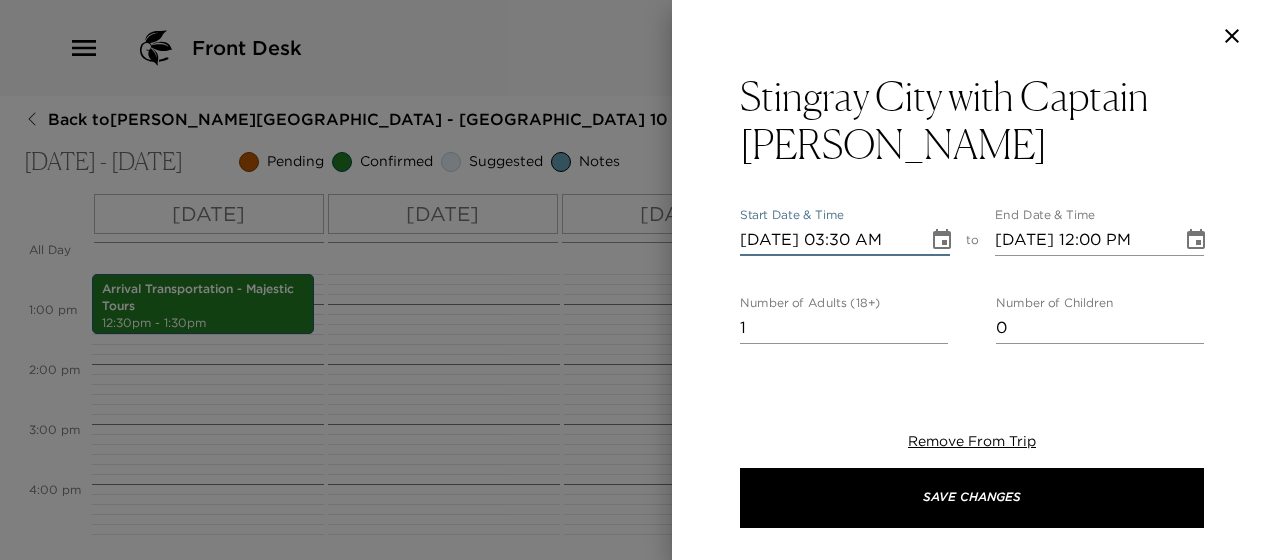 scroll, scrollTop: 0, scrollLeft: 0, axis: both 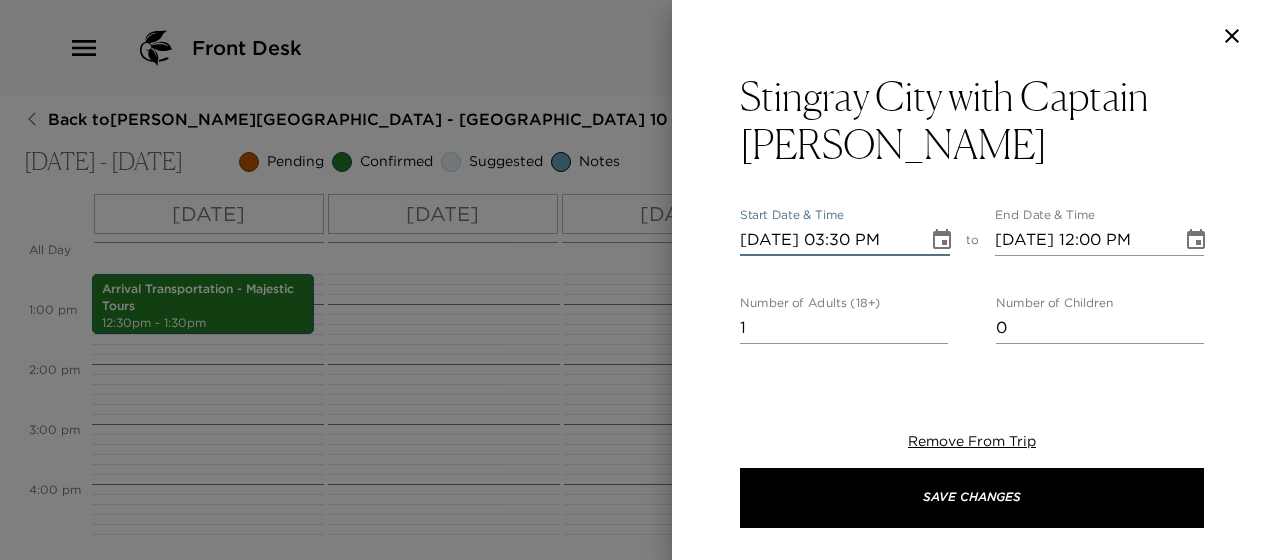 type on "07/28/2025 04:30 PM" 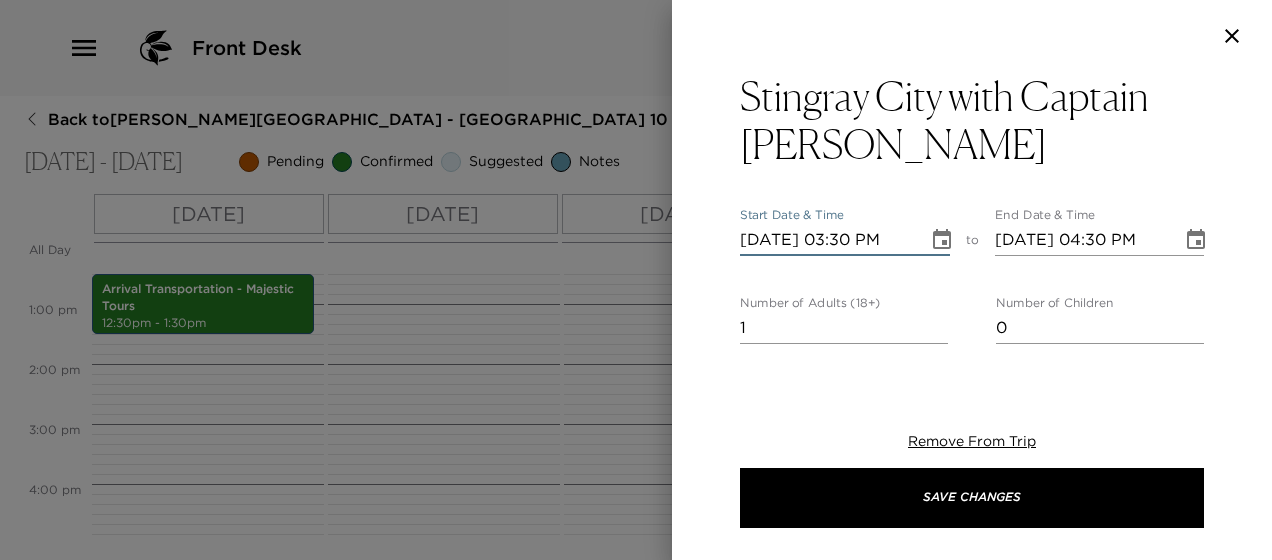 type on "07/28/2025 03:30 PM" 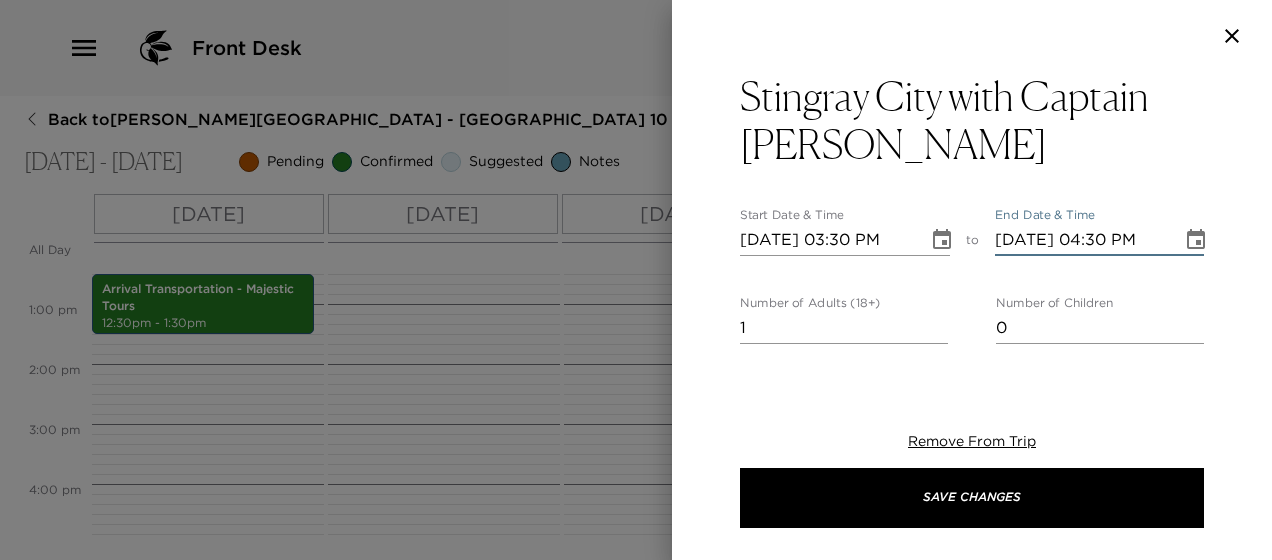 scroll, scrollTop: 0, scrollLeft: 0, axis: both 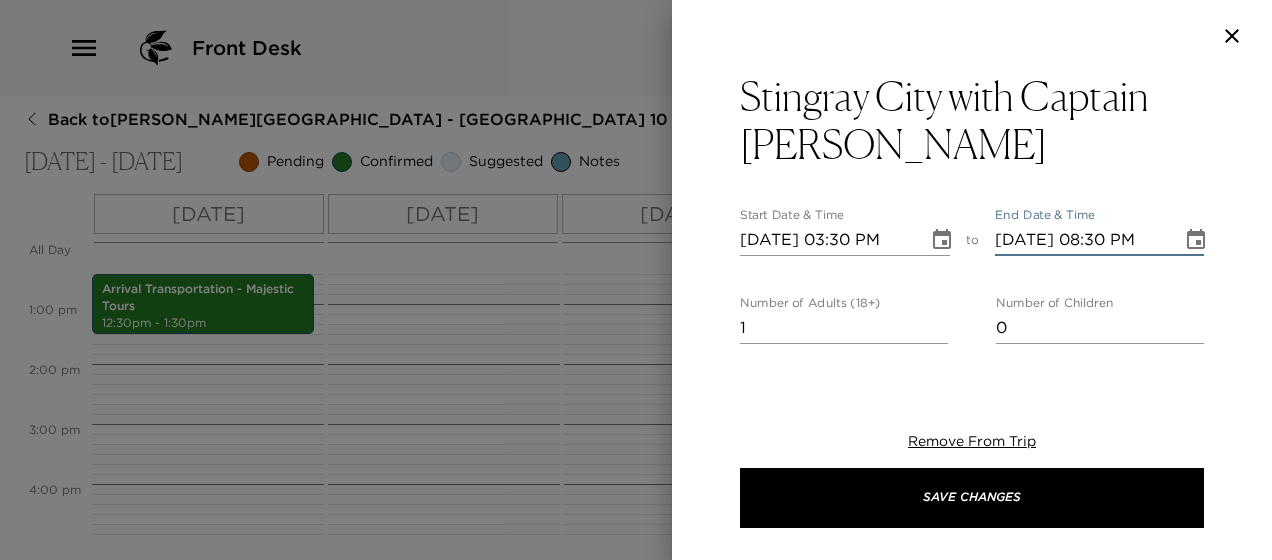 type on "07/28/2025 08:30 PM" 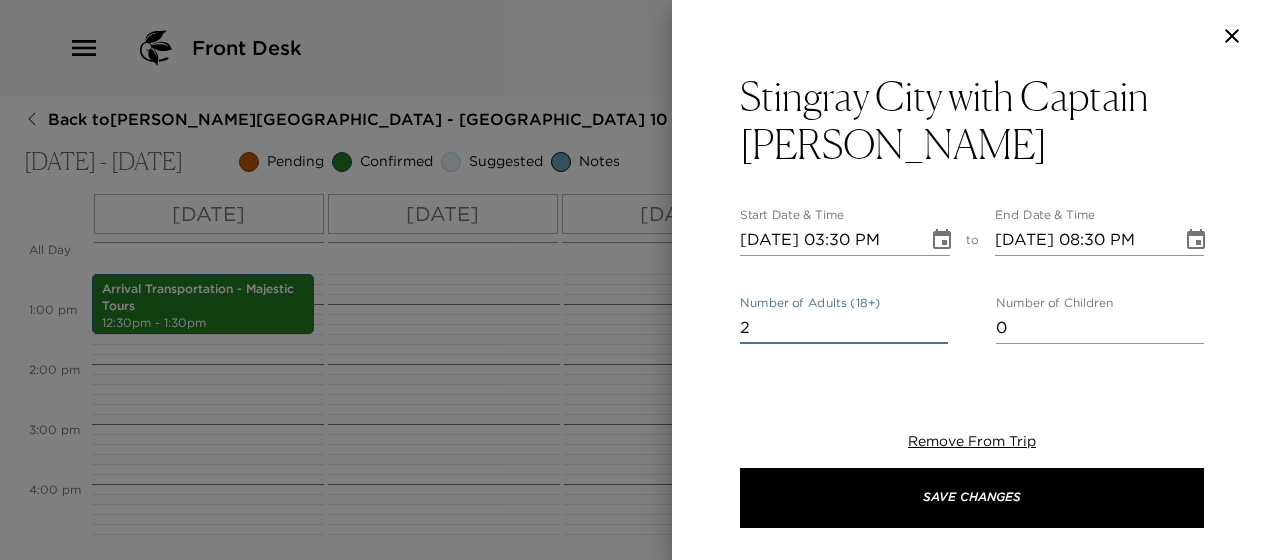 click on "2" at bounding box center (844, 328) 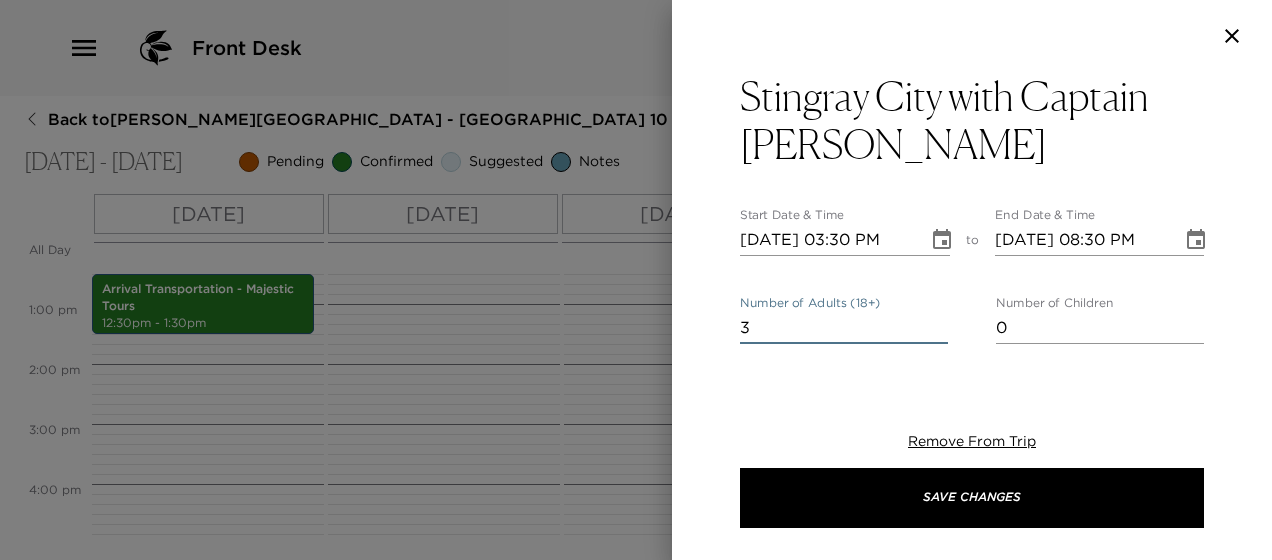 click on "3" at bounding box center [844, 328] 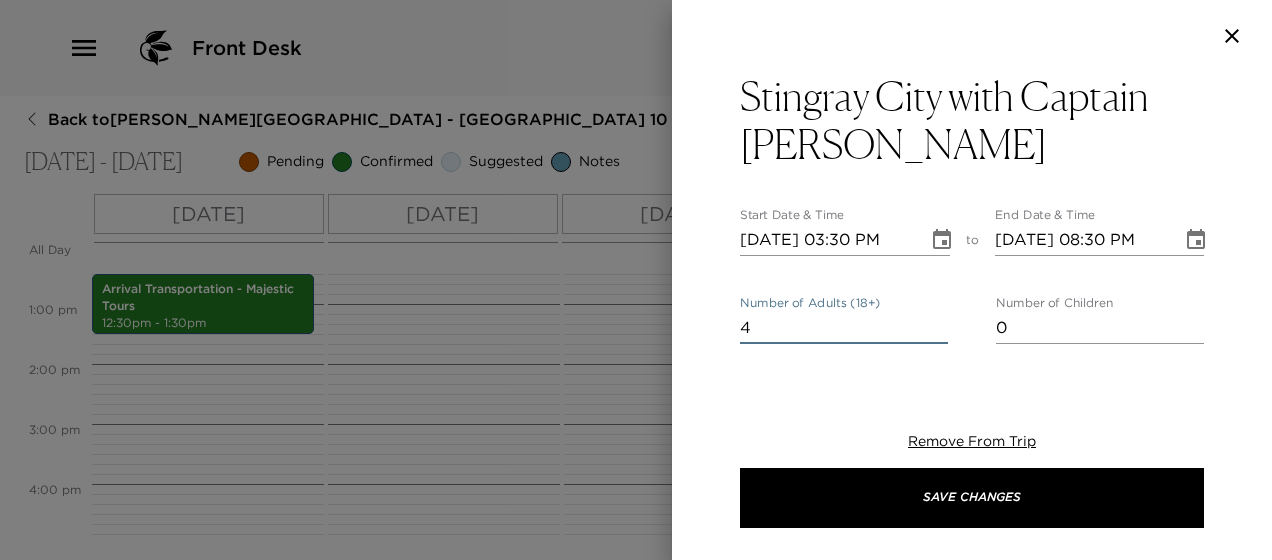 click on "4" at bounding box center [844, 328] 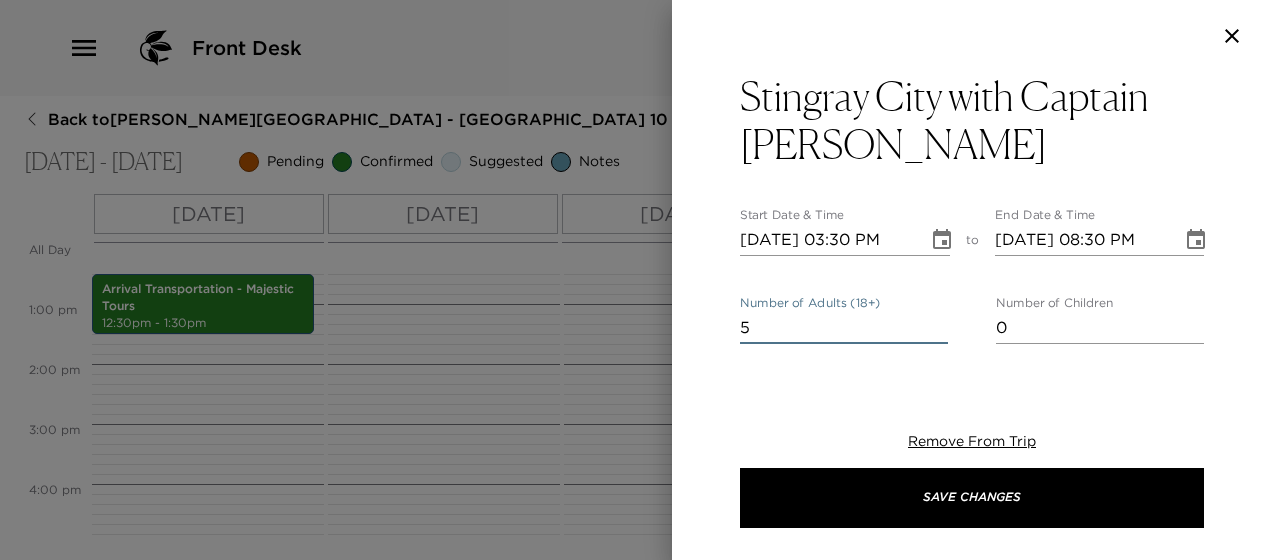type on "5" 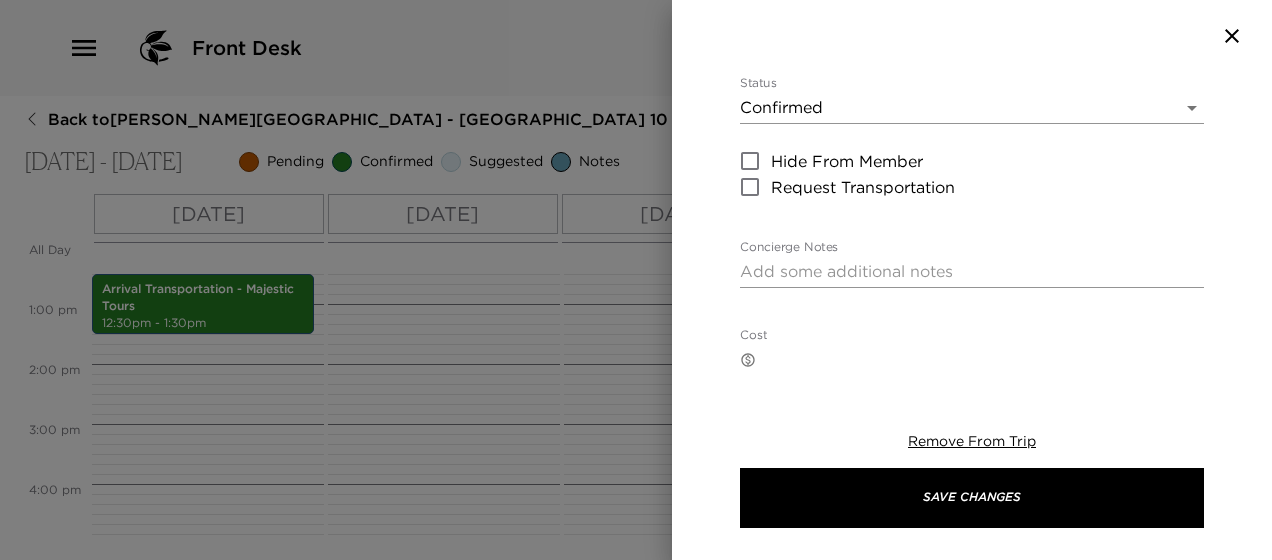 scroll, scrollTop: 320, scrollLeft: 0, axis: vertical 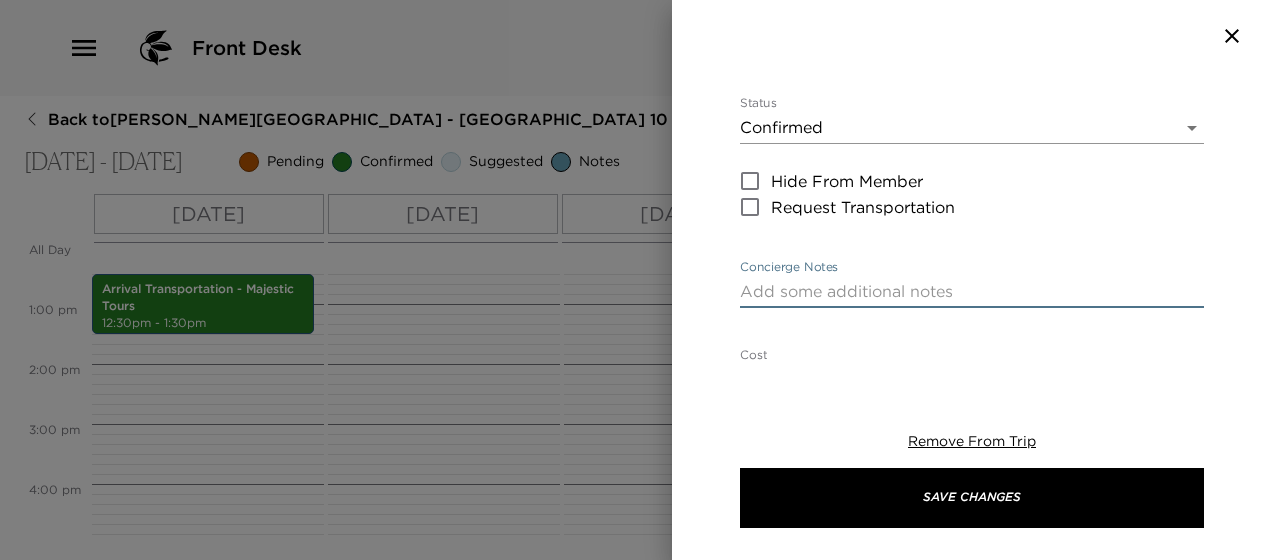 click on "Concierge Notes" at bounding box center (972, 291) 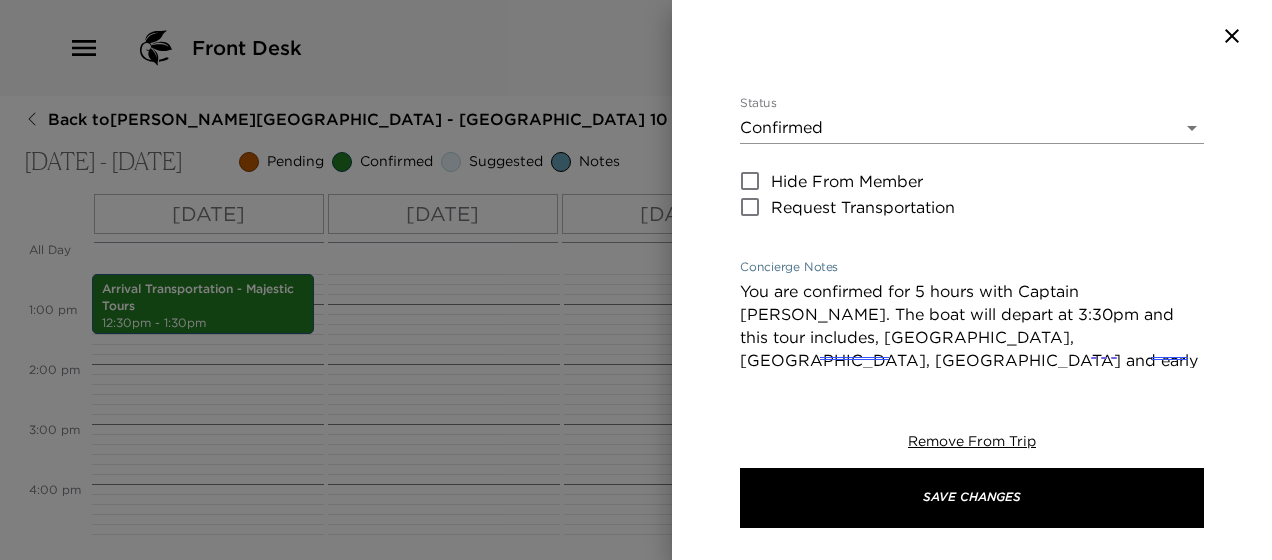 scroll, scrollTop: 290, scrollLeft: 0, axis: vertical 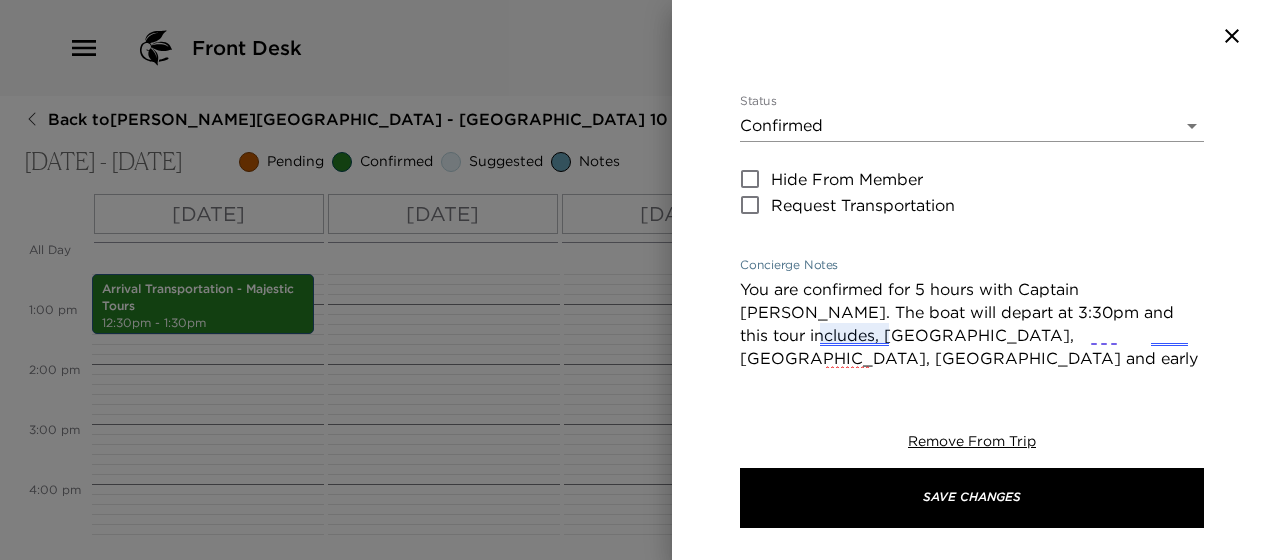 click on "You are confirmed for 5 hours with Captain Robert Soto. The boat will depart at 3:30pm and this tour includes, Stingray City, Snorkel, Bio Bay and early dinner at Kiabo. Please bring towels from the Villa." at bounding box center [972, 324] 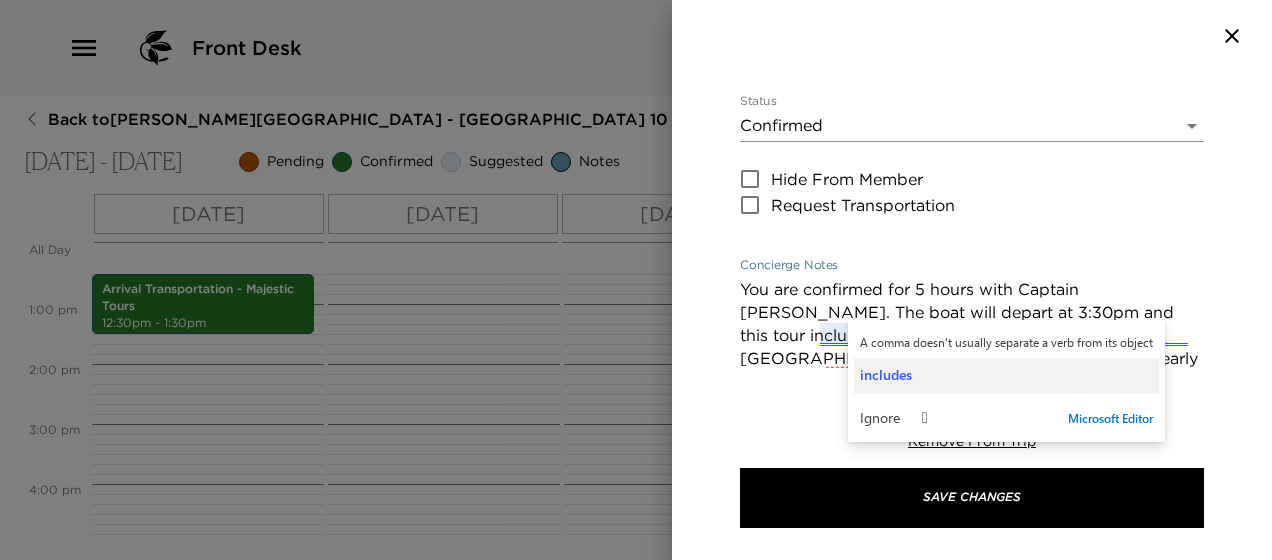 type on "You are confirmed for 5 hours with Captain Robert Soto. The boat will depart at 3:30pm and this tour includes, Stingray City, Snorkel, Bio Bay and early dinner at Kiabo. Please bring towels from the Villa." 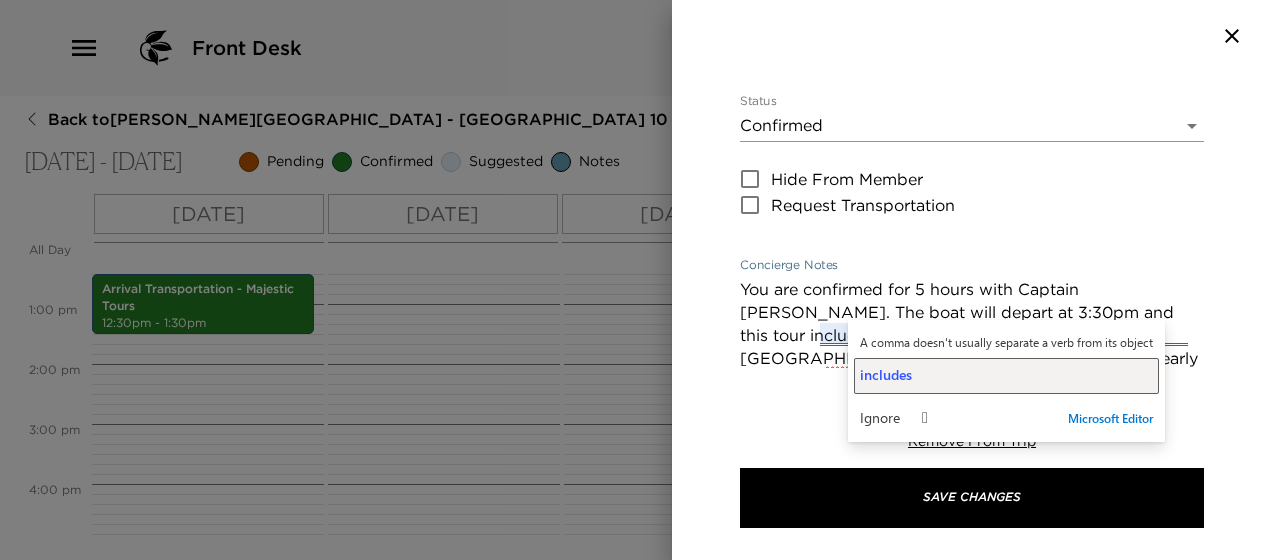 click on "includes" at bounding box center [1006, 374] 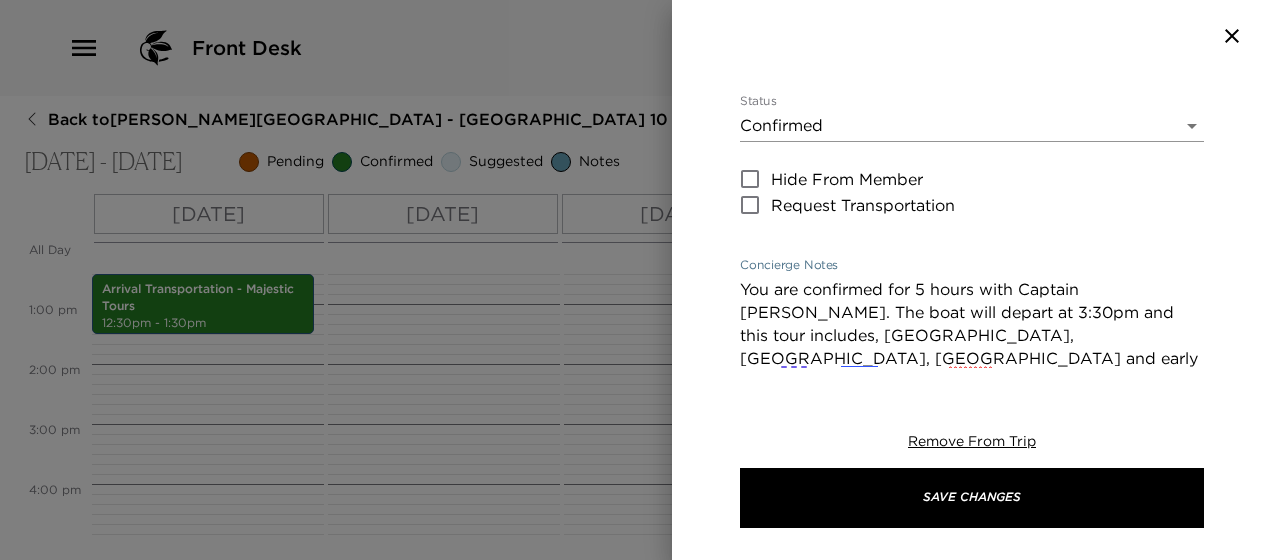 click on "You are confirmed for 5 hours with Captain Robert Soto. The boat will depart at 3:30pm and this tour includes Stingray City, Snorkel, Bio Bay and early dinner at Kiabo. Please bring towels from the Villa." at bounding box center (972, 324) 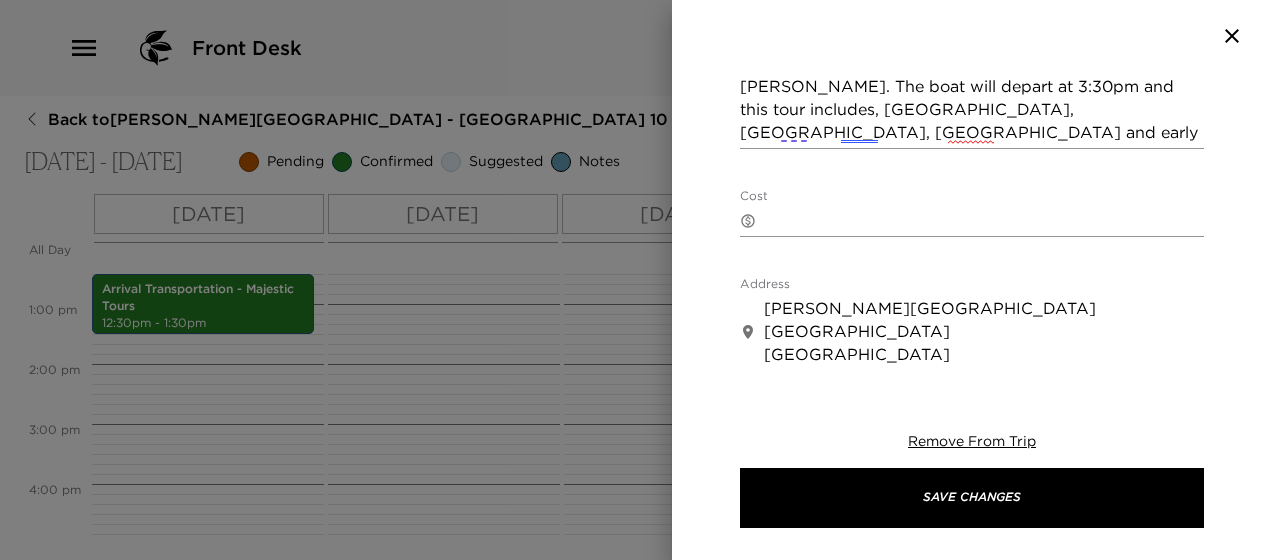 scroll, scrollTop: 530, scrollLeft: 0, axis: vertical 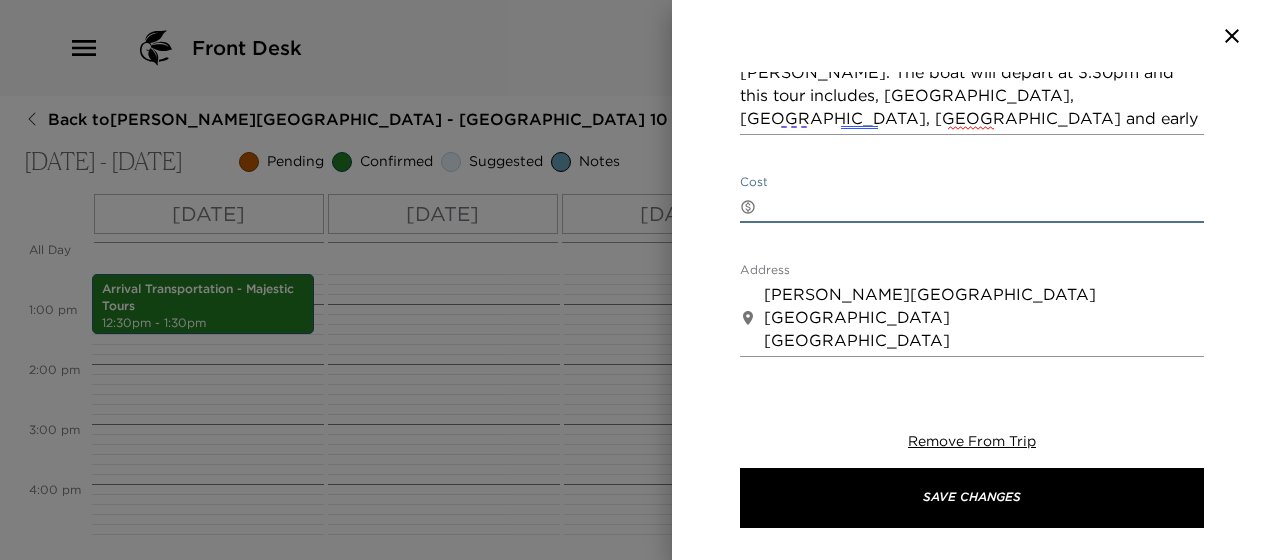 click on "Cost" at bounding box center [984, 206] 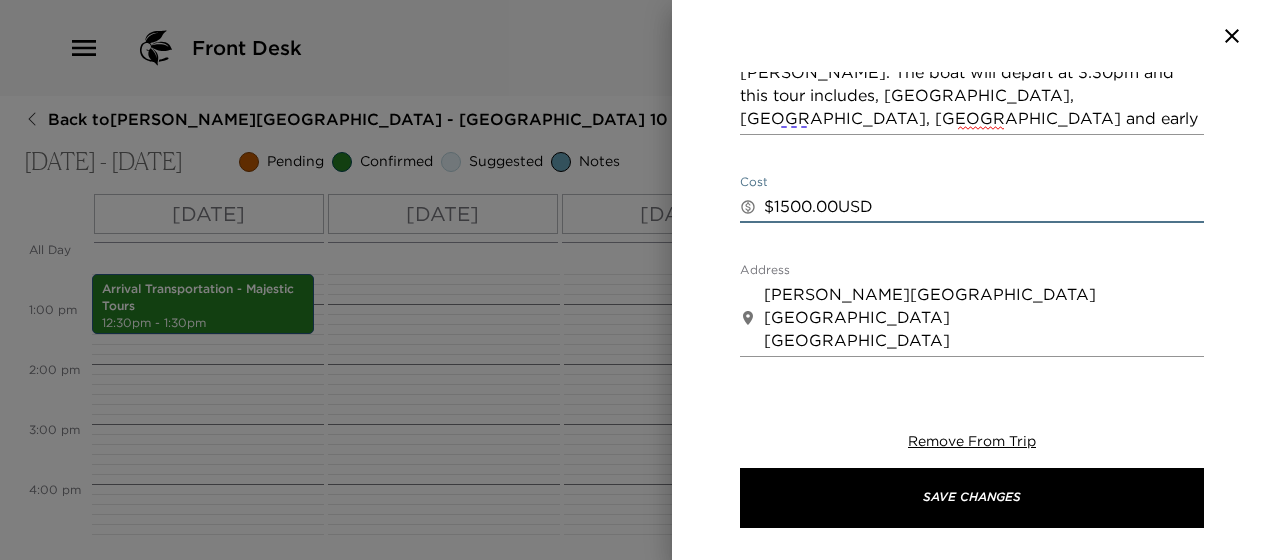 type on "$1500.00USD" 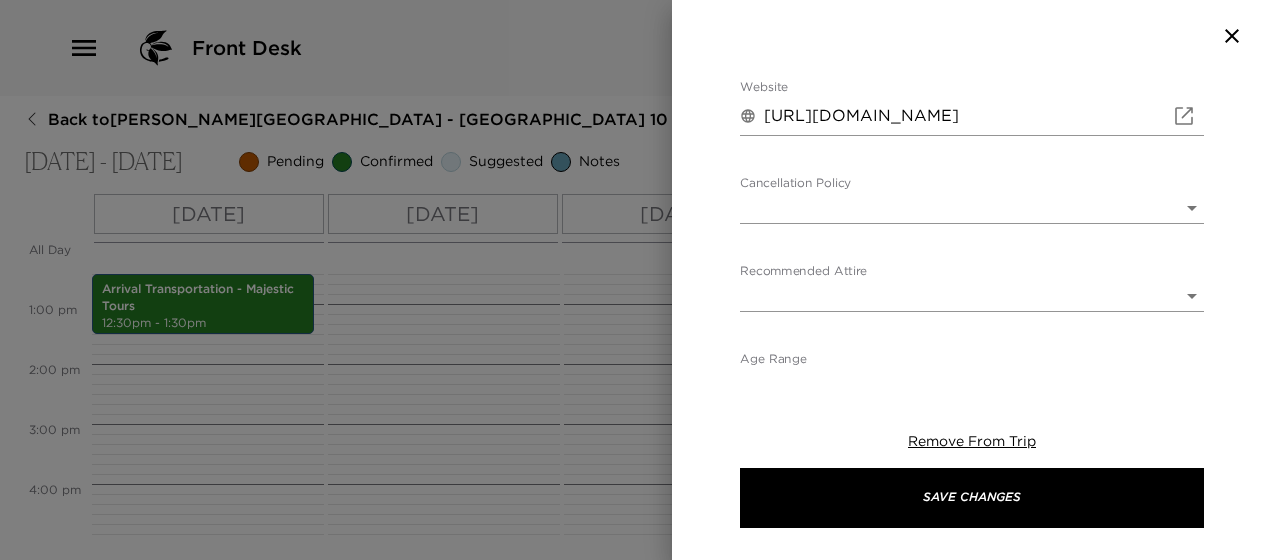 scroll, scrollTop: 1055, scrollLeft: 0, axis: vertical 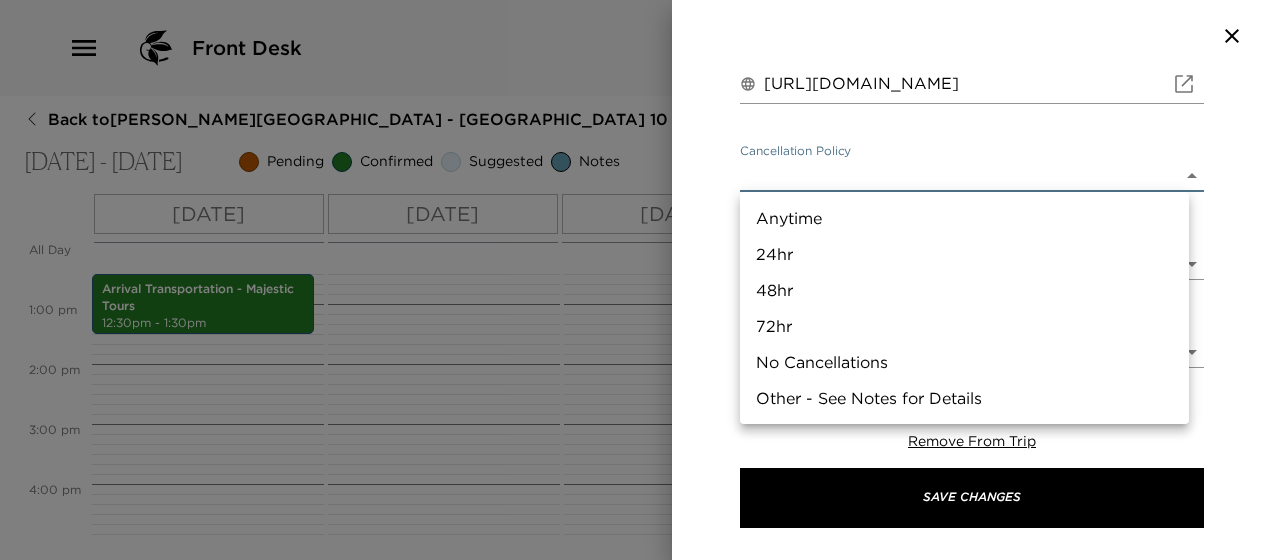 click on "Front Desk Back to  Darrell Pennington Reservation - Grand Cayman Villa 10 Grand Cayman Villas Jul 25 - Jul 31, 2025 Pending Confirmed Suggested Notes Trip View Agenda View PDF View Print All Day Fri 07/25 Sat 07/26 Sun 07/27 Mon 07/28 Tue 07/29 Wed 07/30 Thu 07/31 12:00 AM 1:00 AM 2:00 AM 3:00 AM 4:00 AM 5:00 AM 6:00 AM 7:00 AM 8:00 AM 9:00 AM 10:00 AM 11:00 AM 12:00 PM 1:00 PM 2:00 PM 3:00 PM 4:00 PM 5:00 PM 6:00 PM 7:00 PM 8:00 PM 9:00 PM 10:00 PM 11:00 PM Arrival Transportation - Majestic Tours 12:30pm - 1:30pm Grand Old House 7:00pm - 9:00pm Departure Transportation - Majestic Tours 11:00am - 12:00pm Clone Custom Rober ​ Results (1) Robert Soto's Water Sports Stingray City with Captain Robert Start Date & Time 07/28/2025 03:30 PM to End Date & Time 07/28/2025 08:30 PM Number of Adults (18+) 5 Number of Children 0 Status Confirmed Confirmed Hide From Member Request Transportation Concierge Notes x Cost ​ $1500.00USD x Address ​ George Town
Grand Cayman Cayman Islands
Cayman Islands x Phone Number" at bounding box center (636, 280) 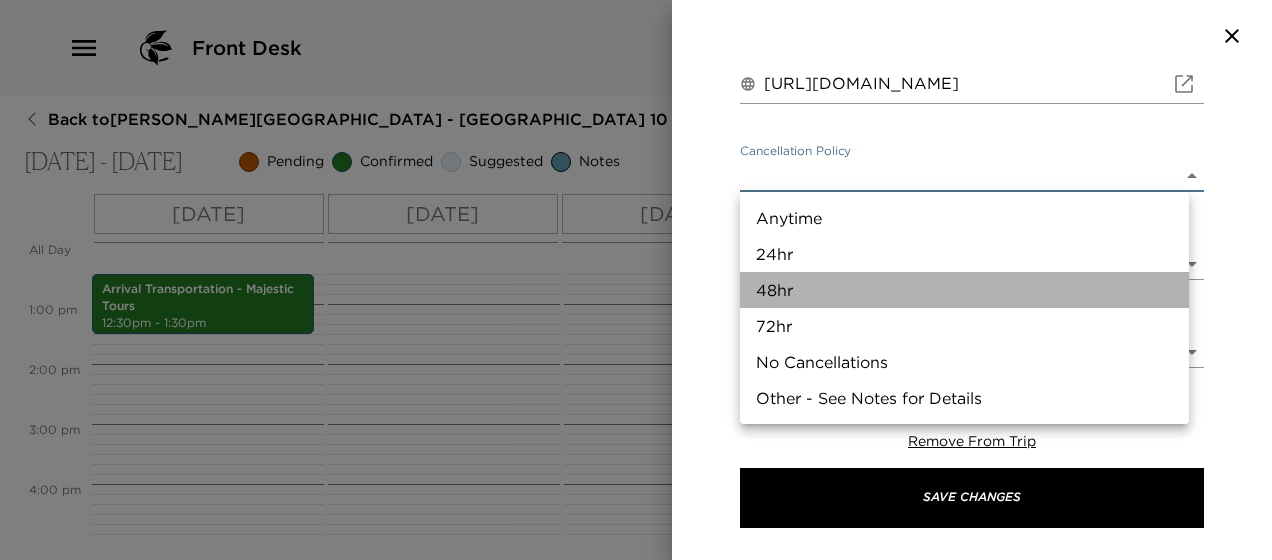 click on "48hr" at bounding box center (964, 290) 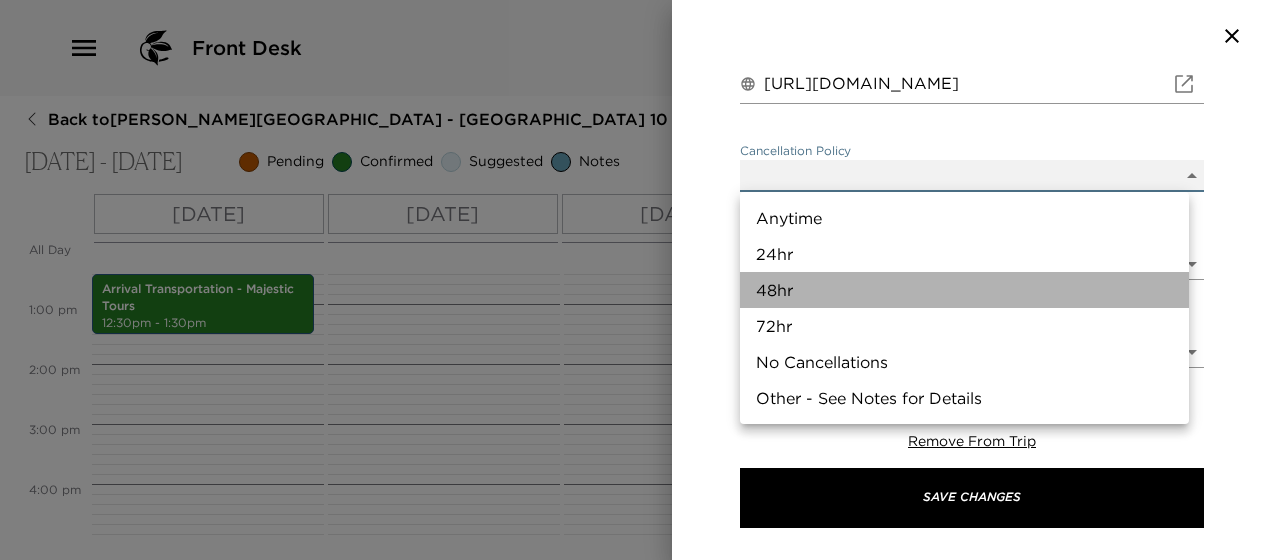 type on "48hr" 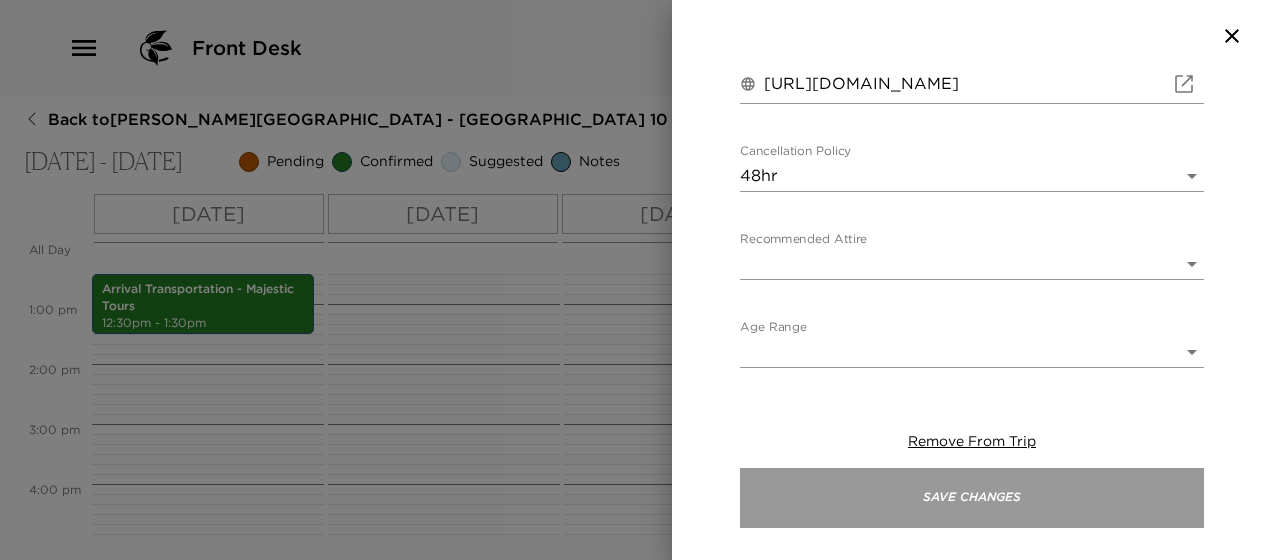 click on "Save Changes" at bounding box center [972, 498] 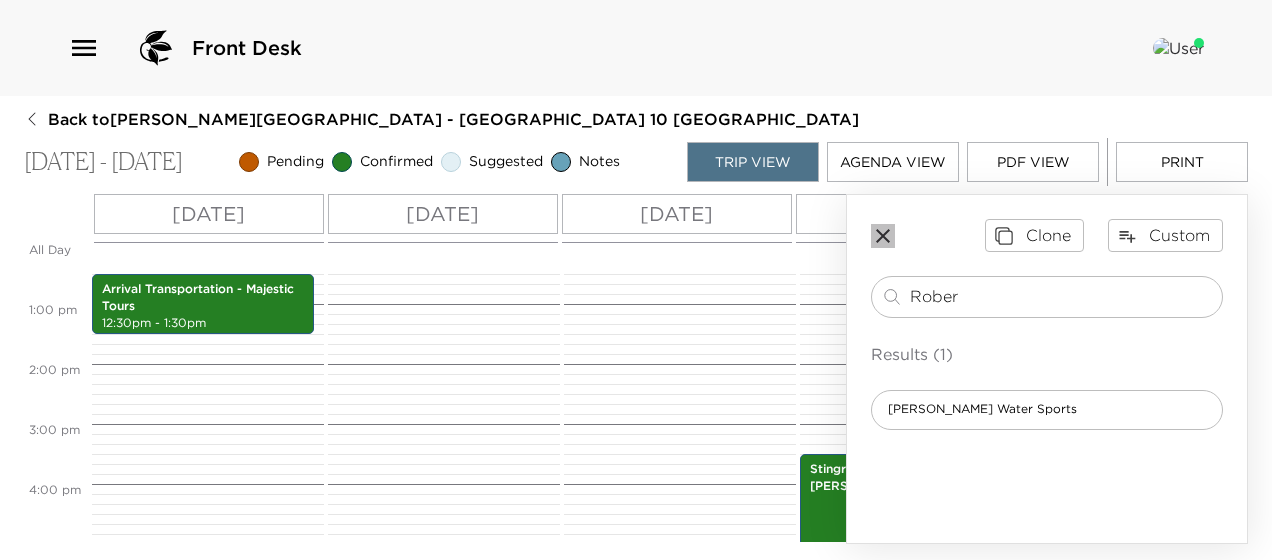 click 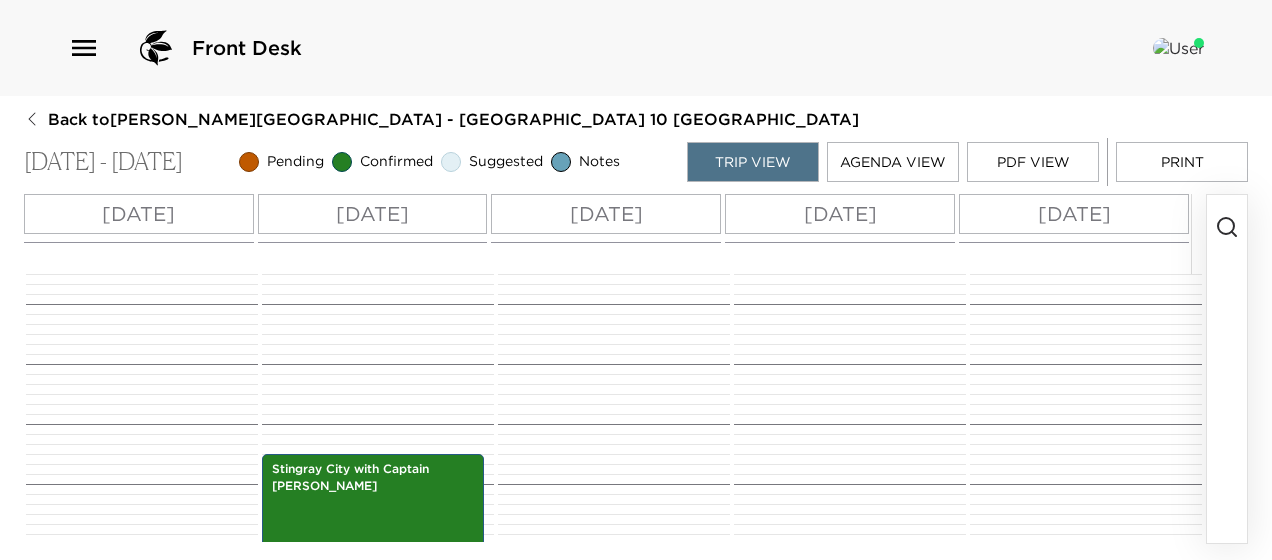 scroll, scrollTop: 0, scrollLeft: 552, axis: horizontal 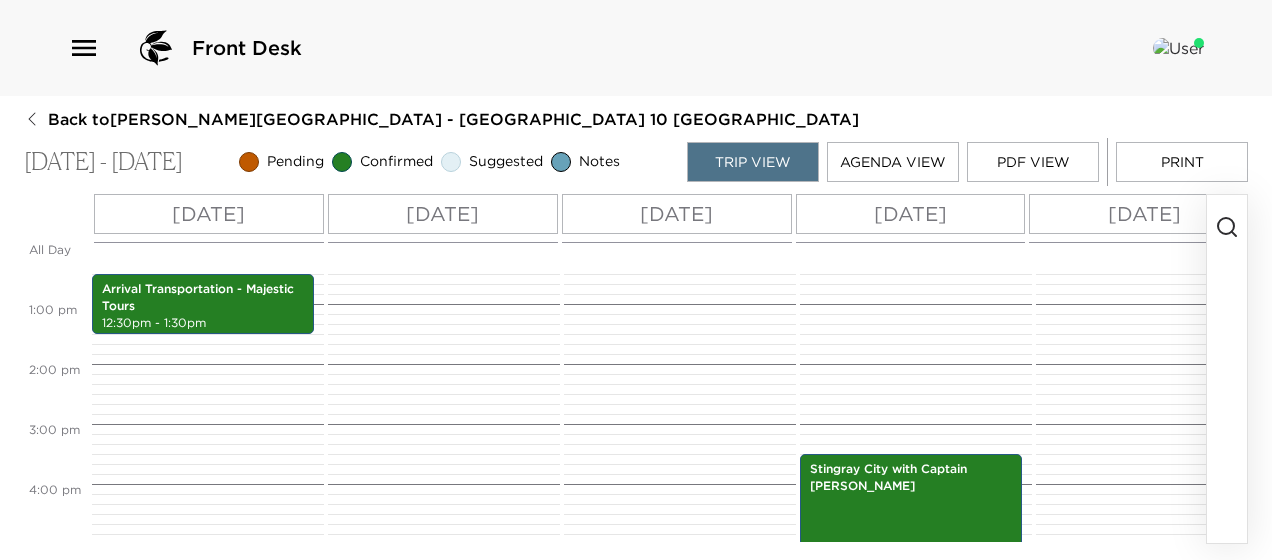 click at bounding box center (677, 244) 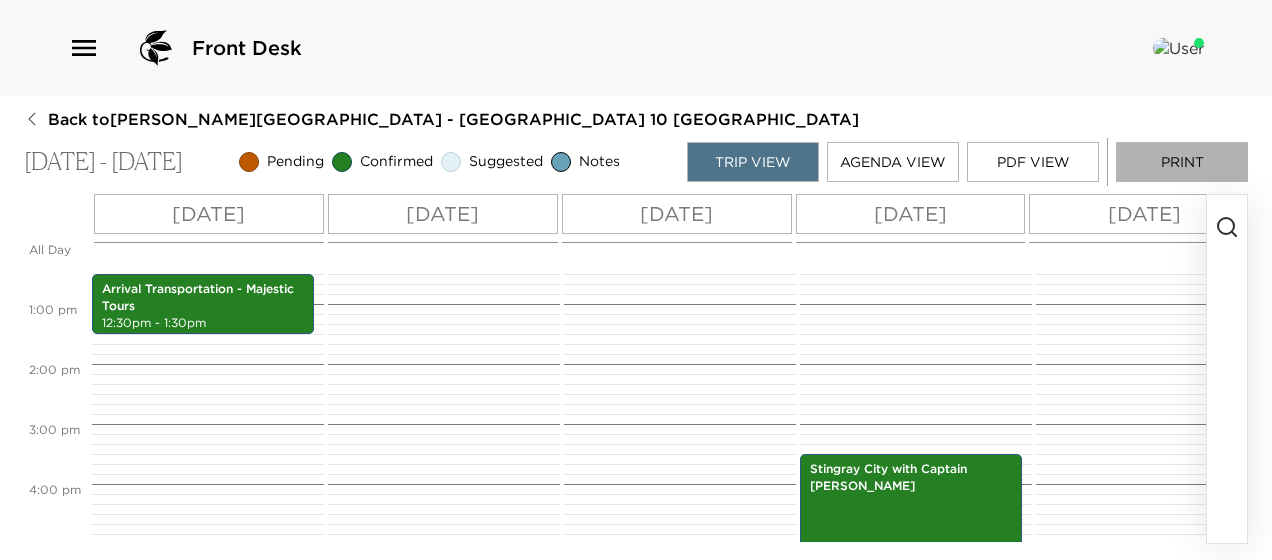 click on "Print" at bounding box center (1182, 162) 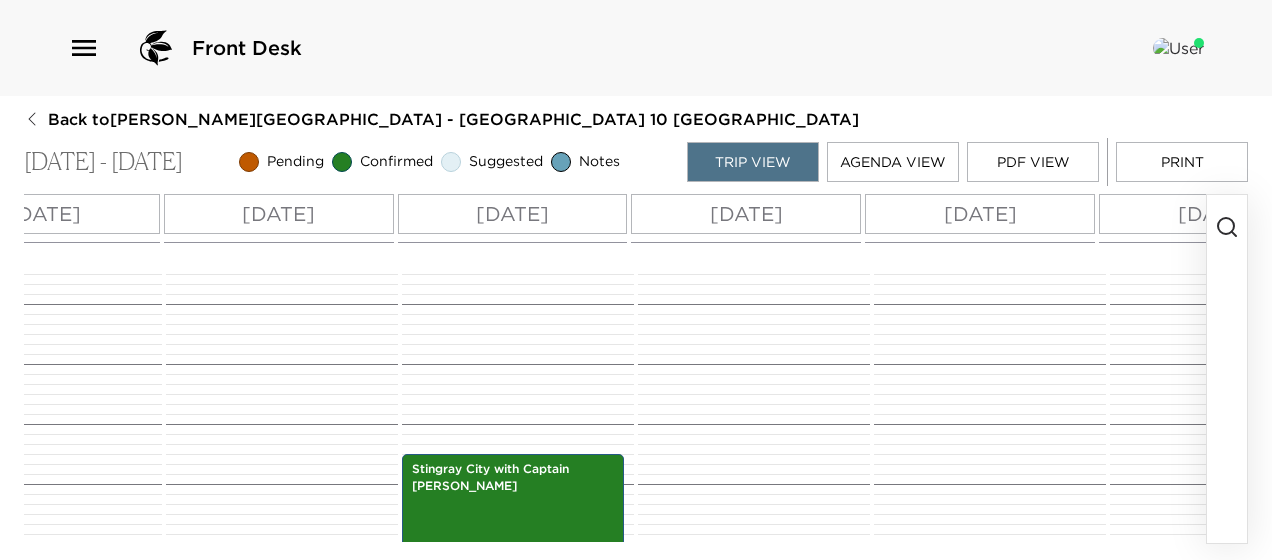scroll, scrollTop: 0, scrollLeft: 400, axis: horizontal 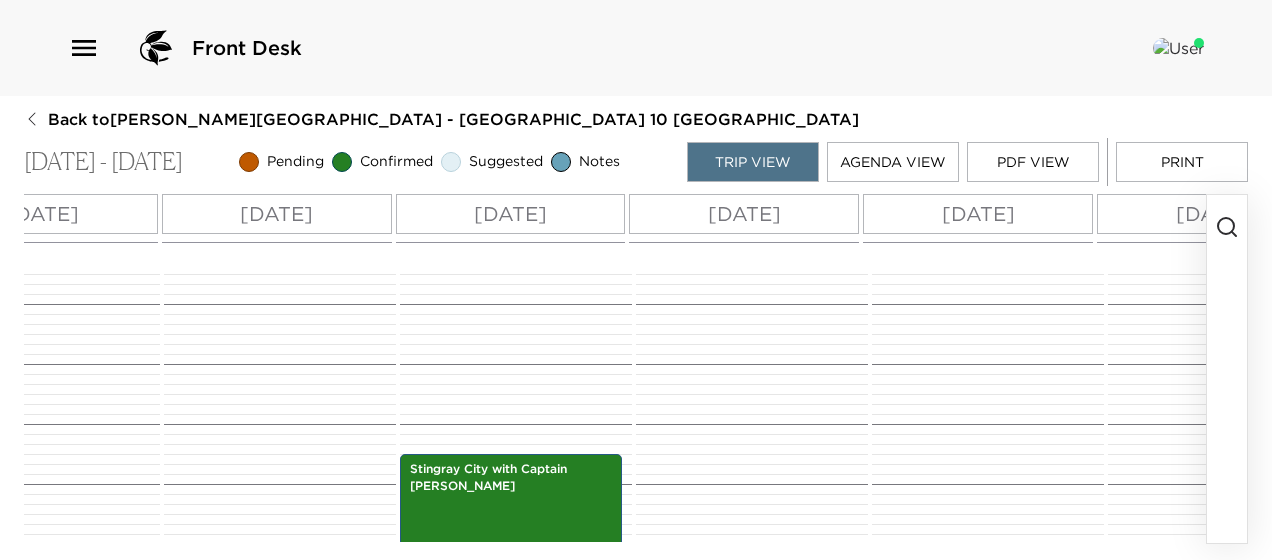 click 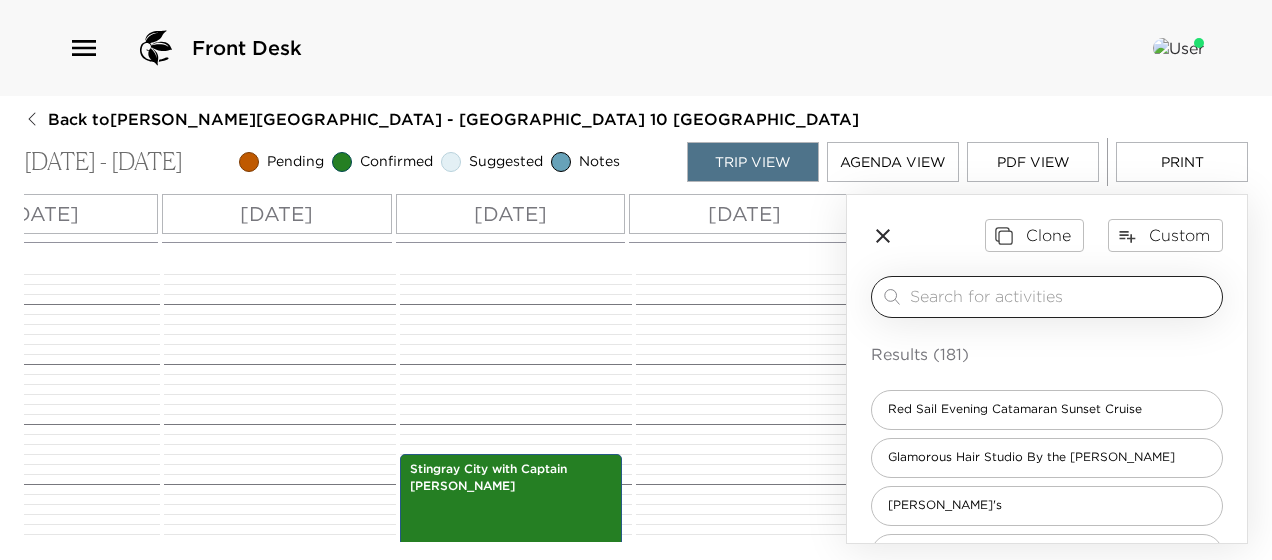 click at bounding box center [1062, 296] 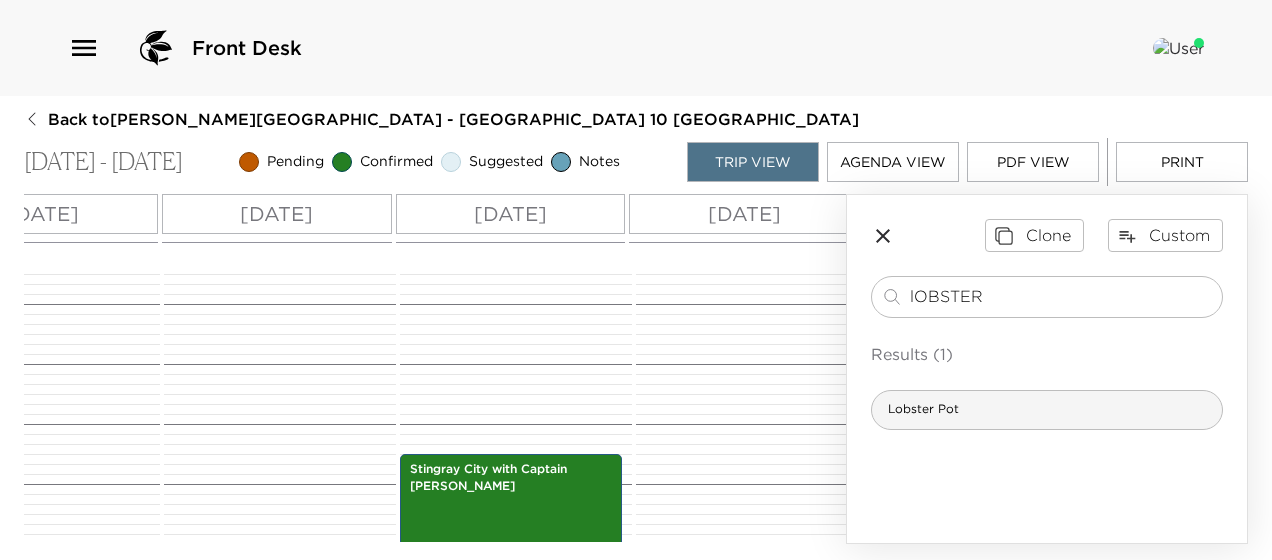 type on "lOBSTER" 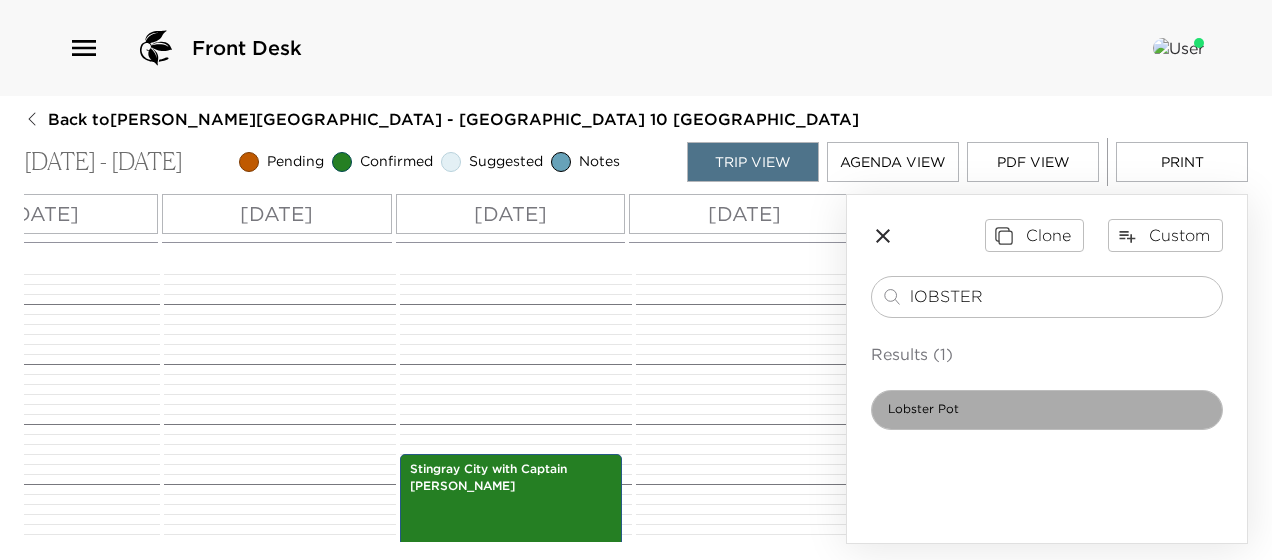 click on "Lobster Pot" at bounding box center [1047, 410] 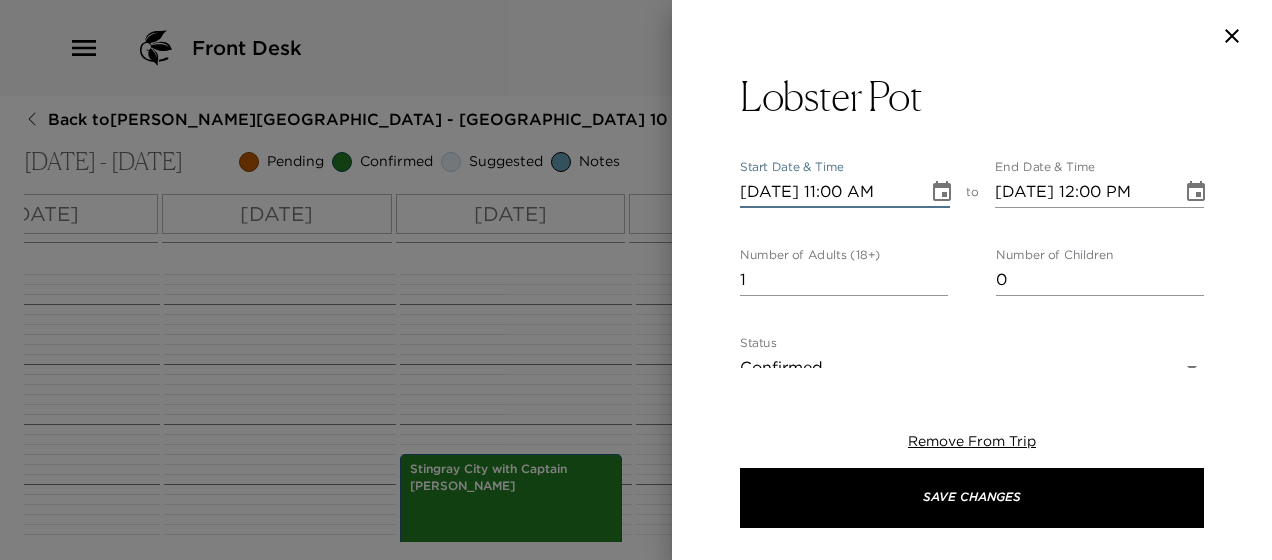 click on "07/25/2025 11:00 AM" at bounding box center [827, 192] 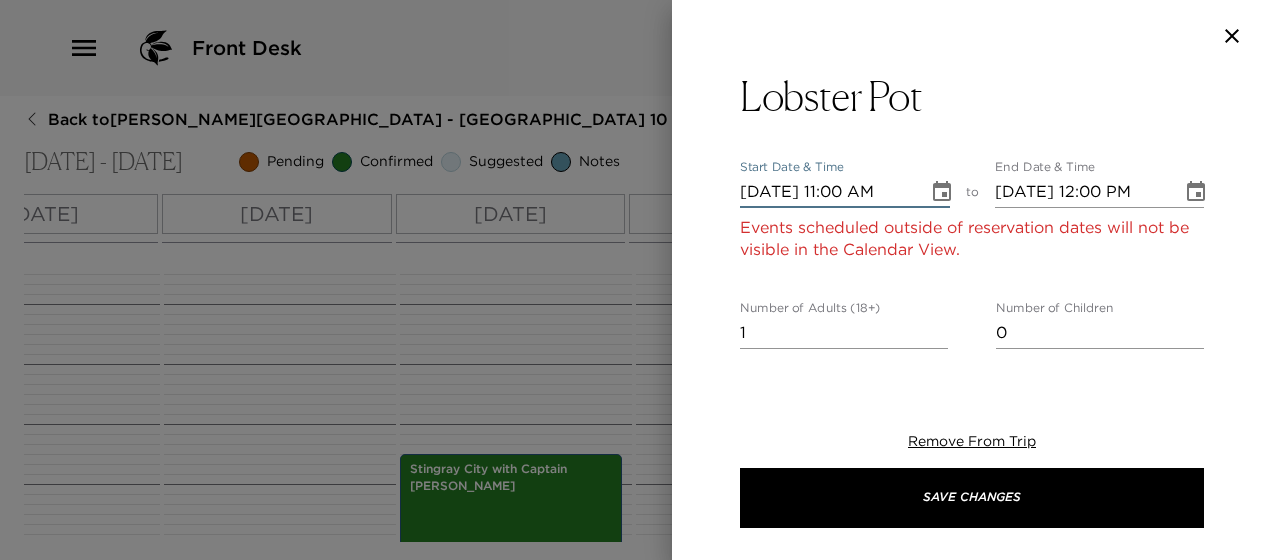 type on "07/29/2025 11:00 AM" 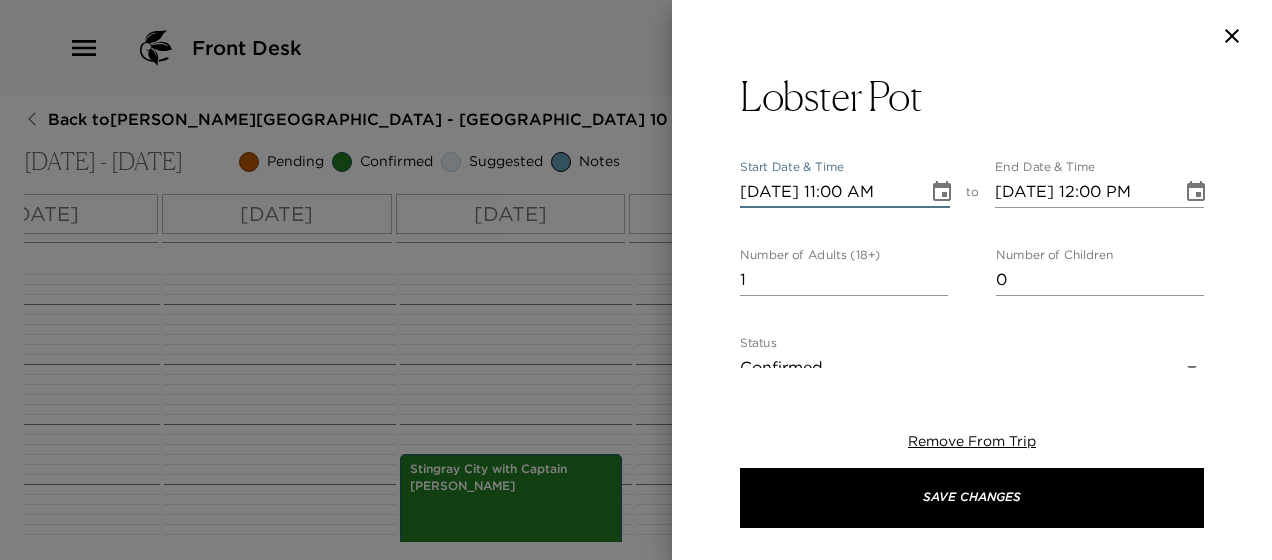 type on "07/29/2025 11:00 AM" 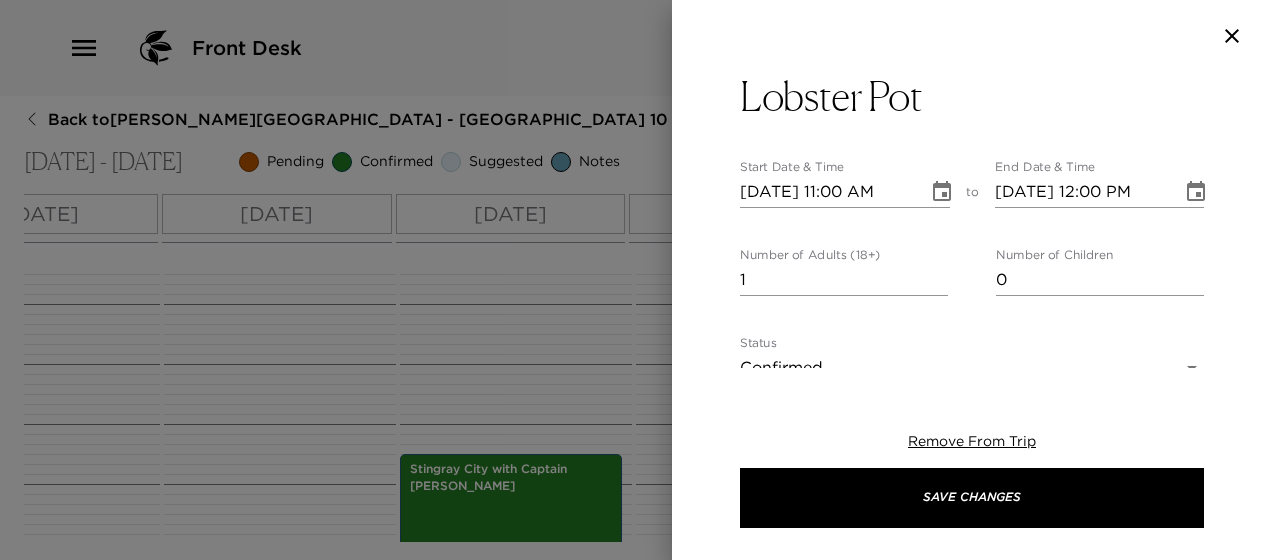 click at bounding box center (636, 280) 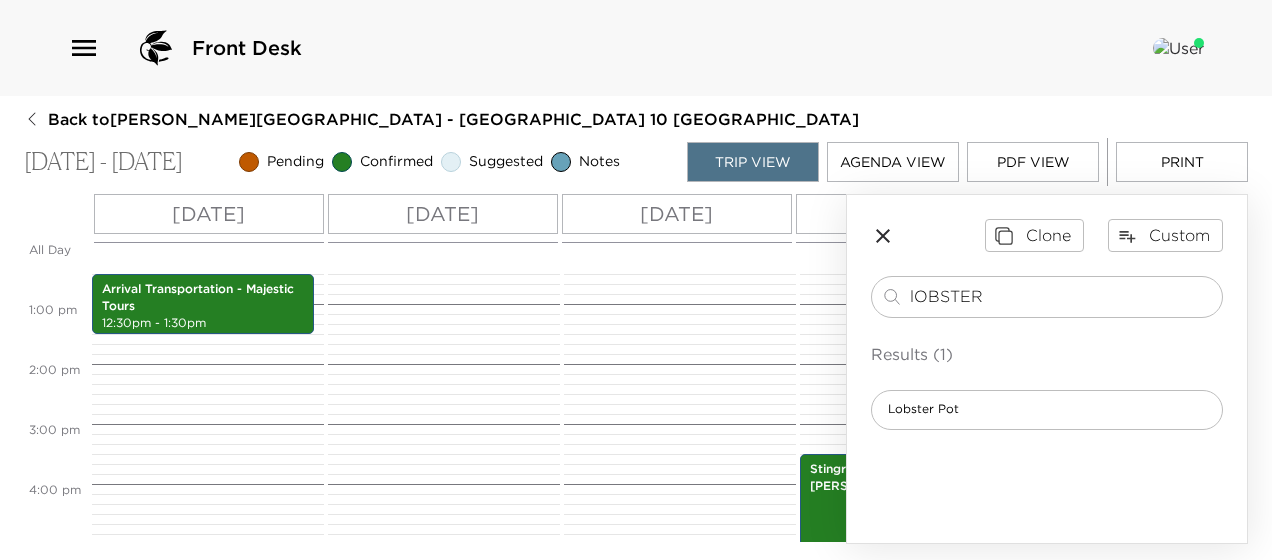 scroll, scrollTop: 0, scrollLeft: 0, axis: both 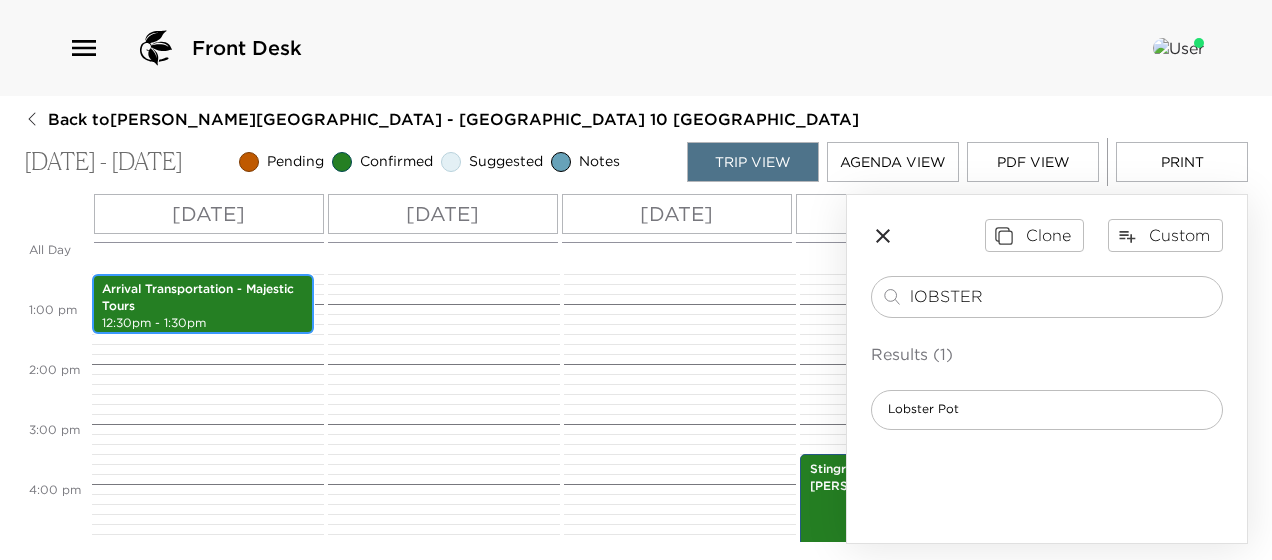 click on "Arrival Transportation - Majestic Tours" at bounding box center (203, 298) 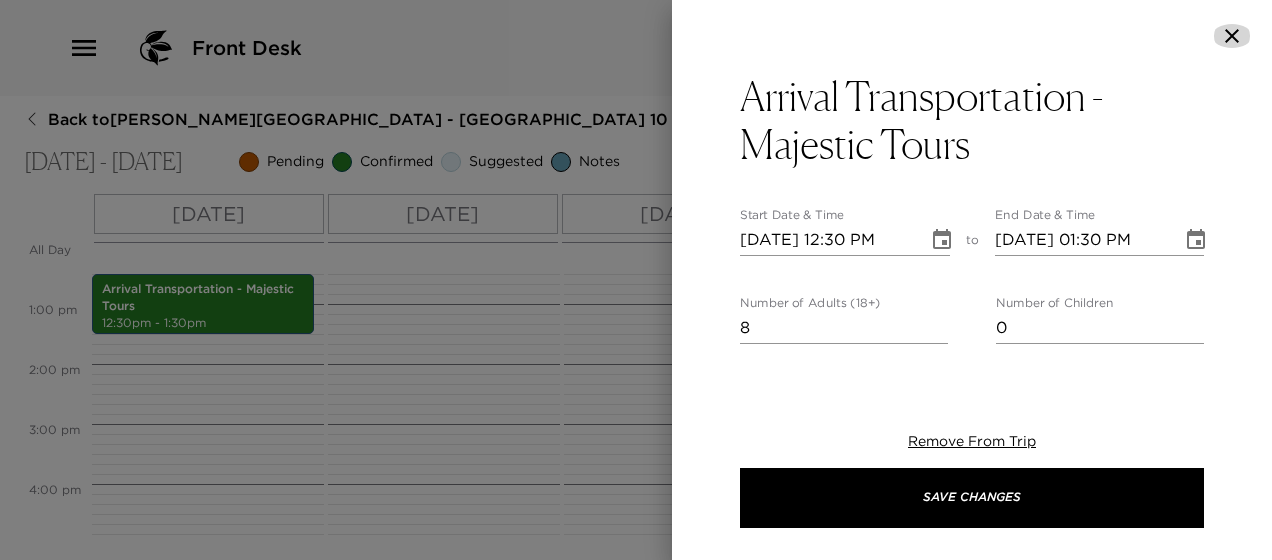 click 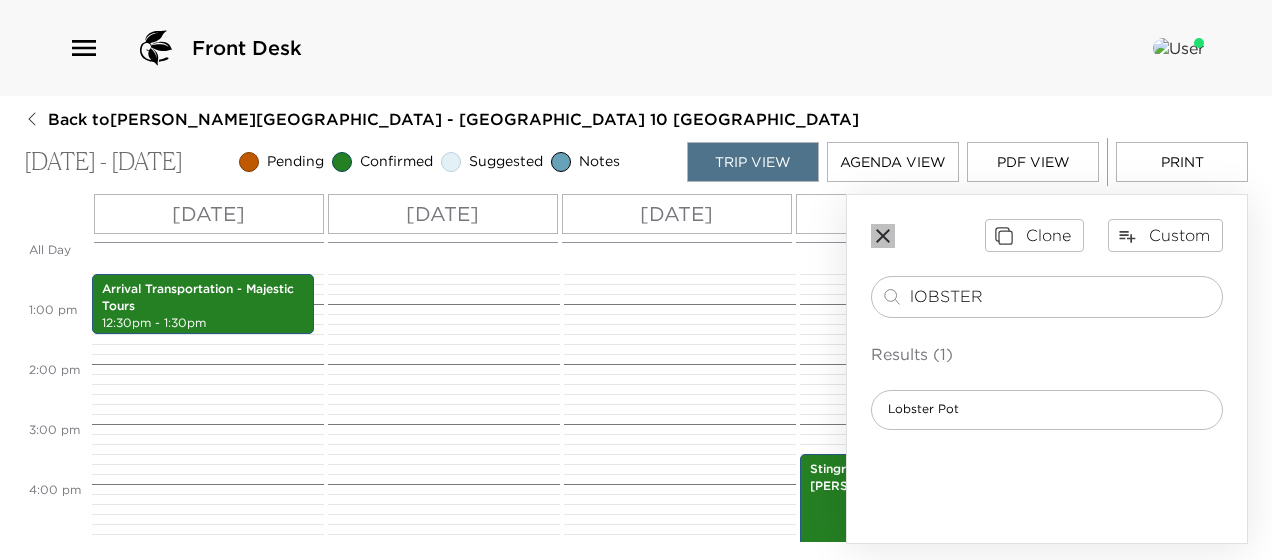 click 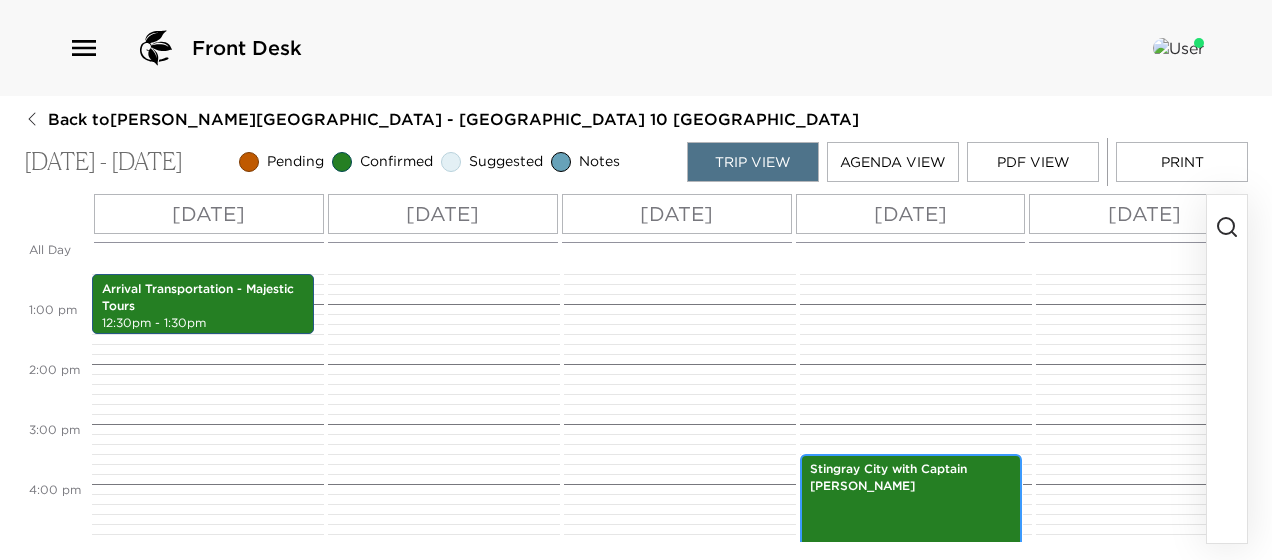 click on "Stingray City with Captain Robert" at bounding box center (911, 478) 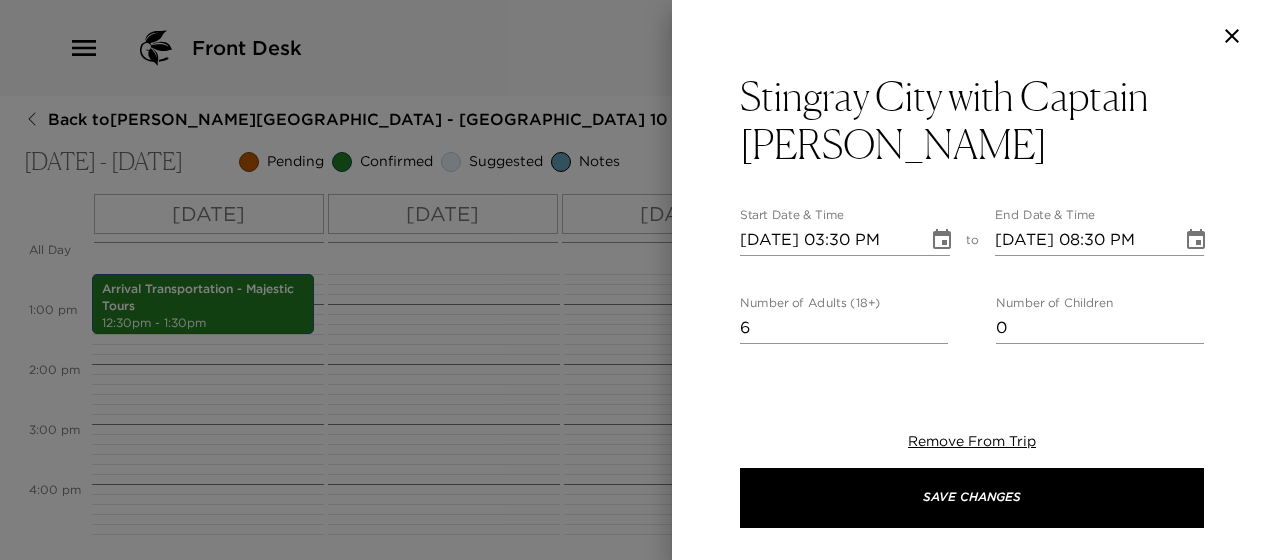 click on "6" at bounding box center [844, 328] 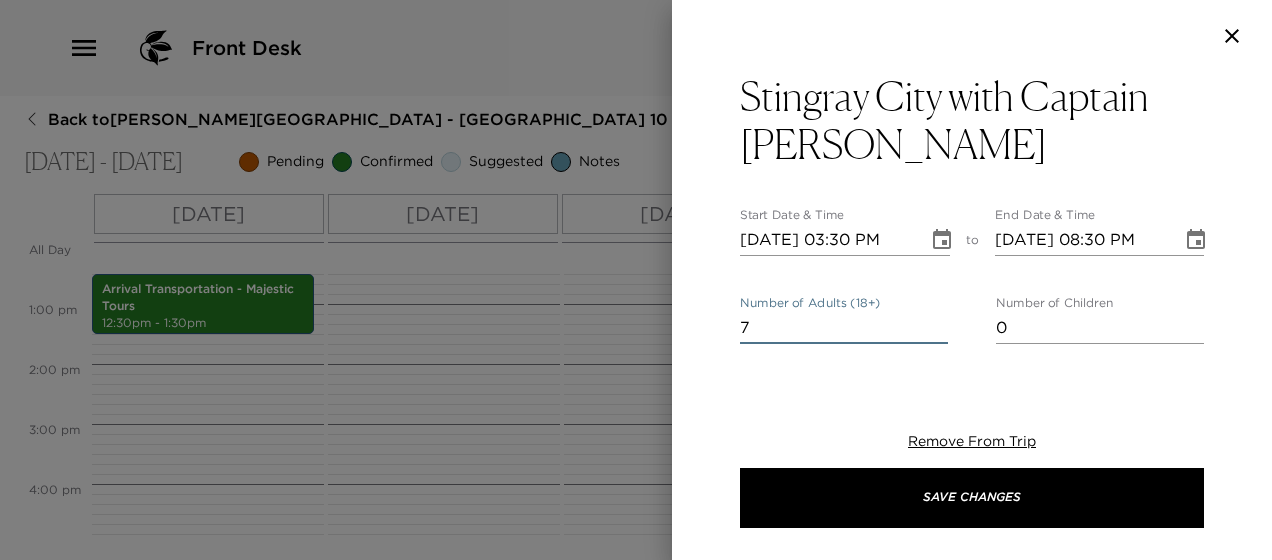 click on "7" at bounding box center (844, 328) 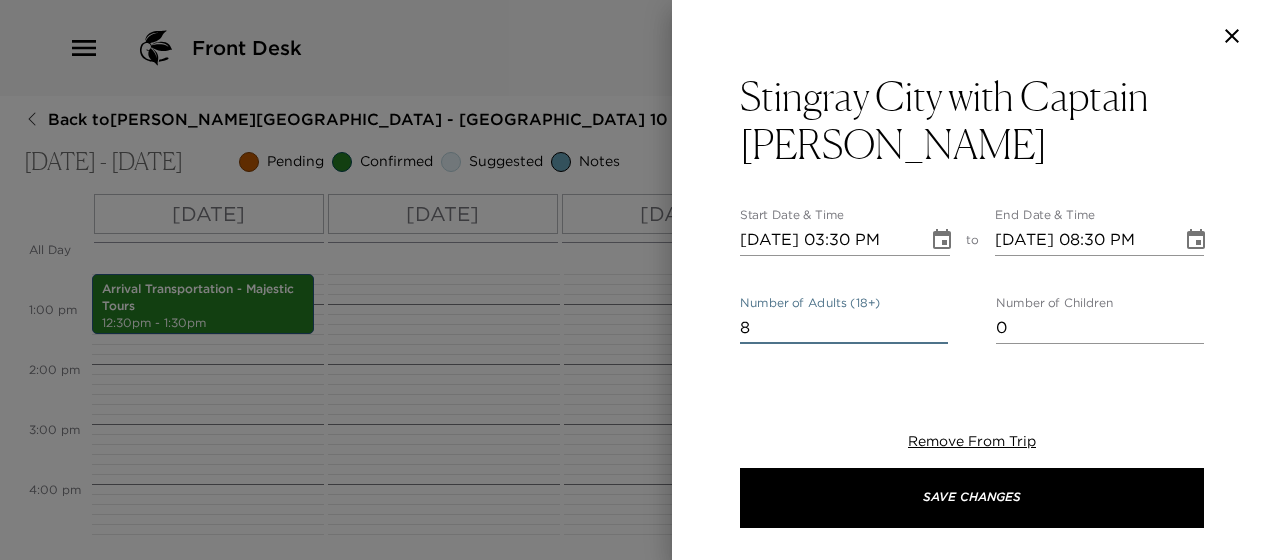 type on "8" 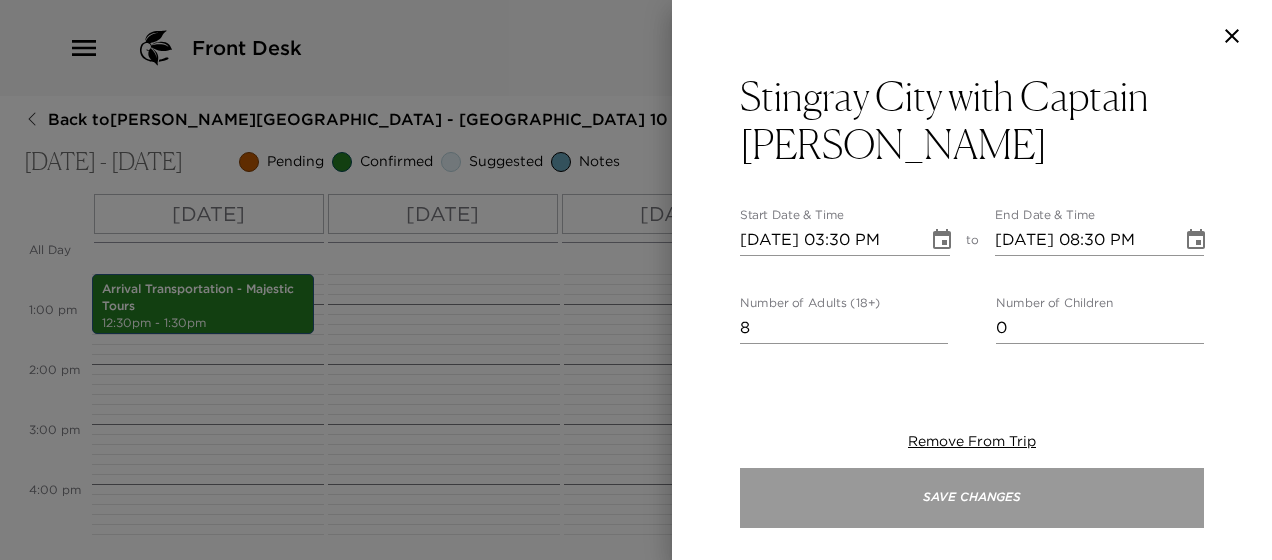 click on "Save Changes" at bounding box center [972, 498] 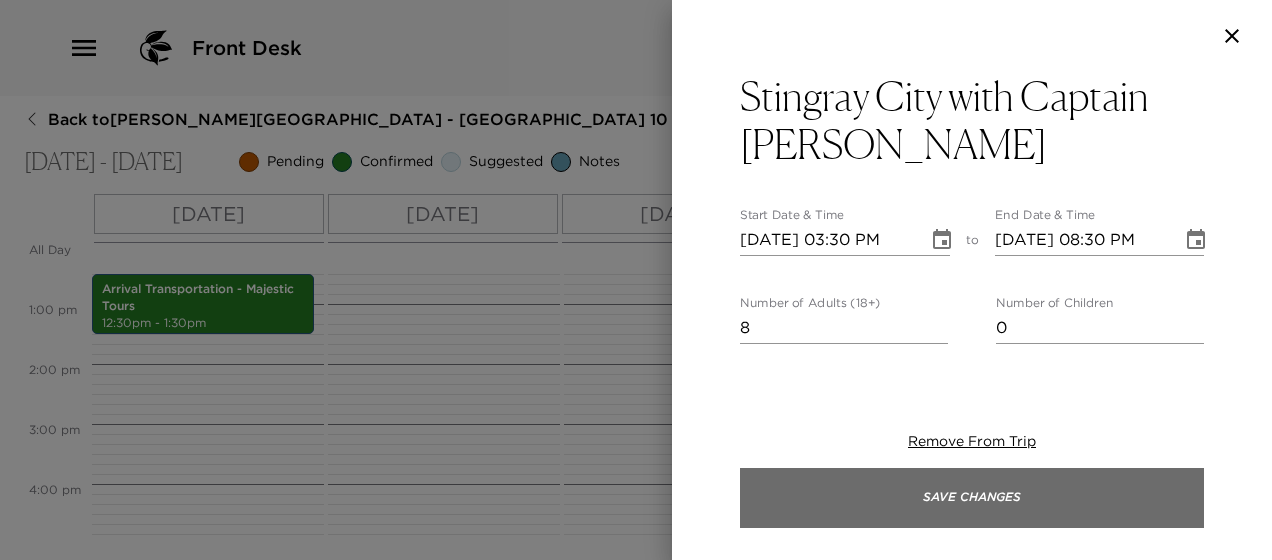 scroll, scrollTop: 930, scrollLeft: 0, axis: vertical 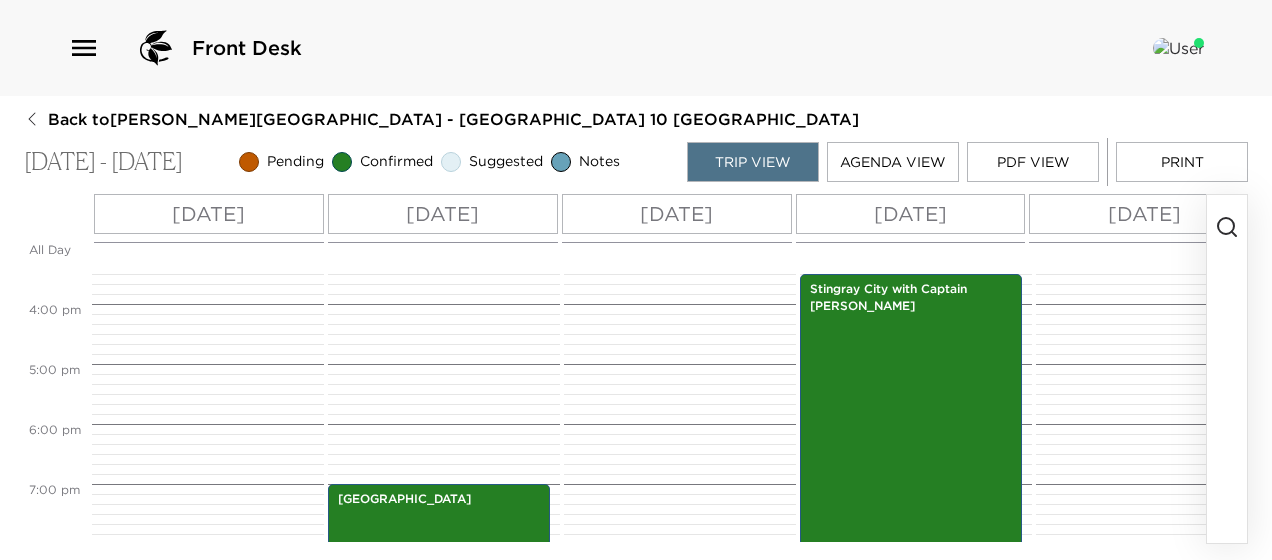 click 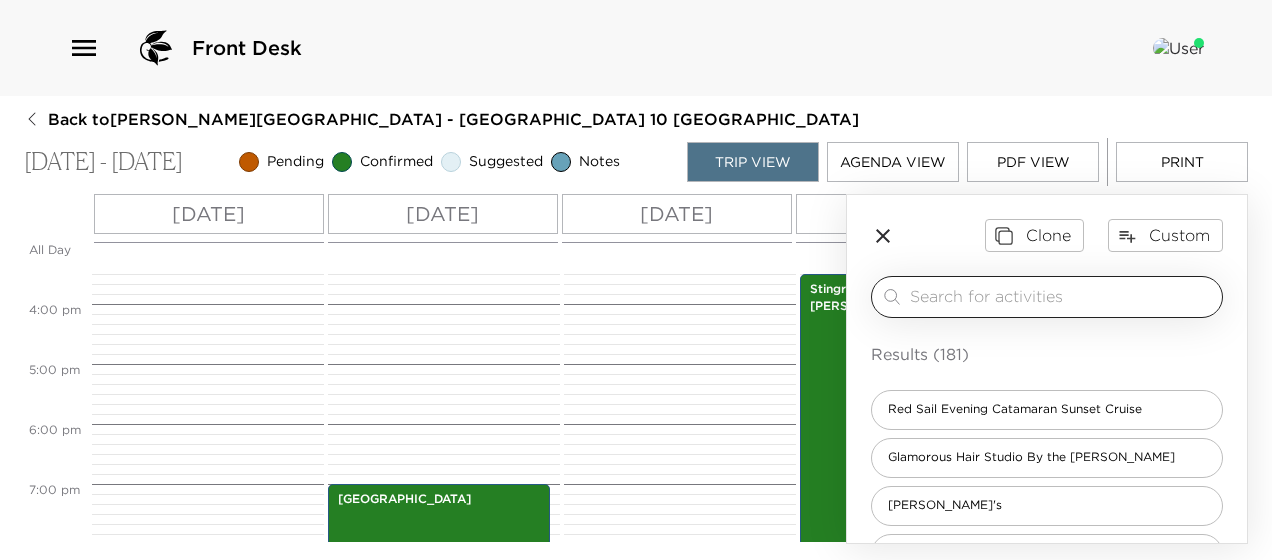 click at bounding box center (1062, 296) 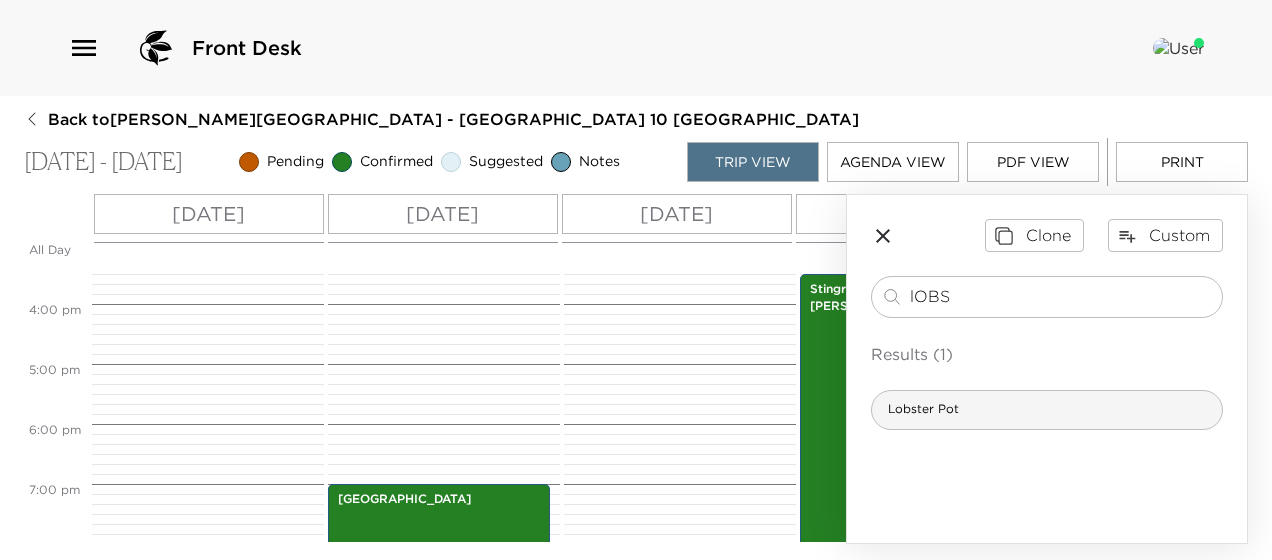 type on "lOBS" 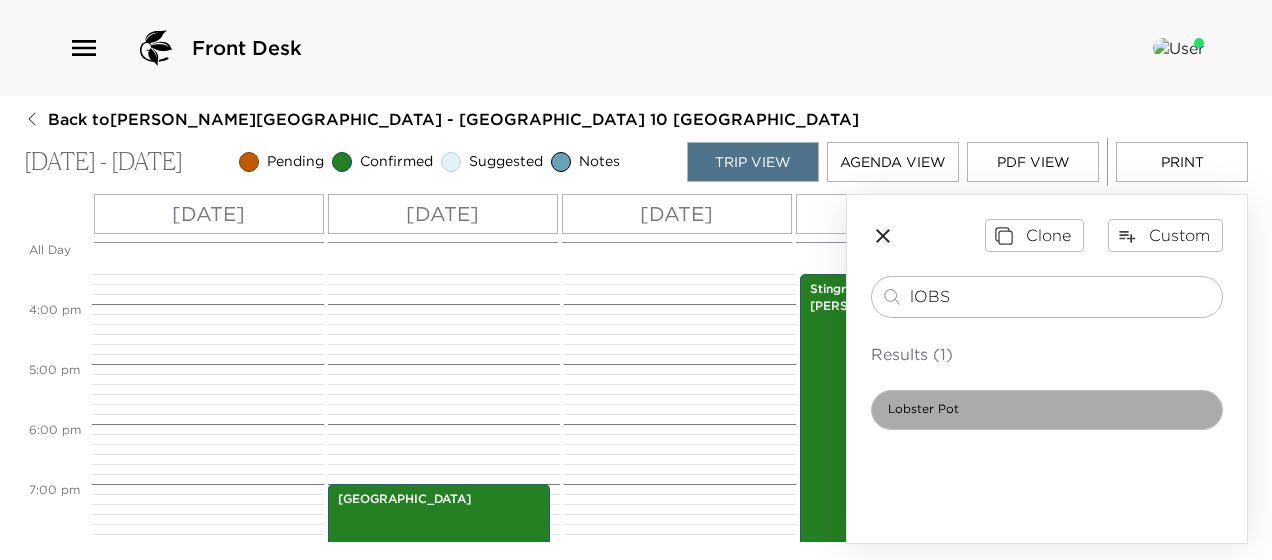 click on "Lobster Pot" at bounding box center (1047, 410) 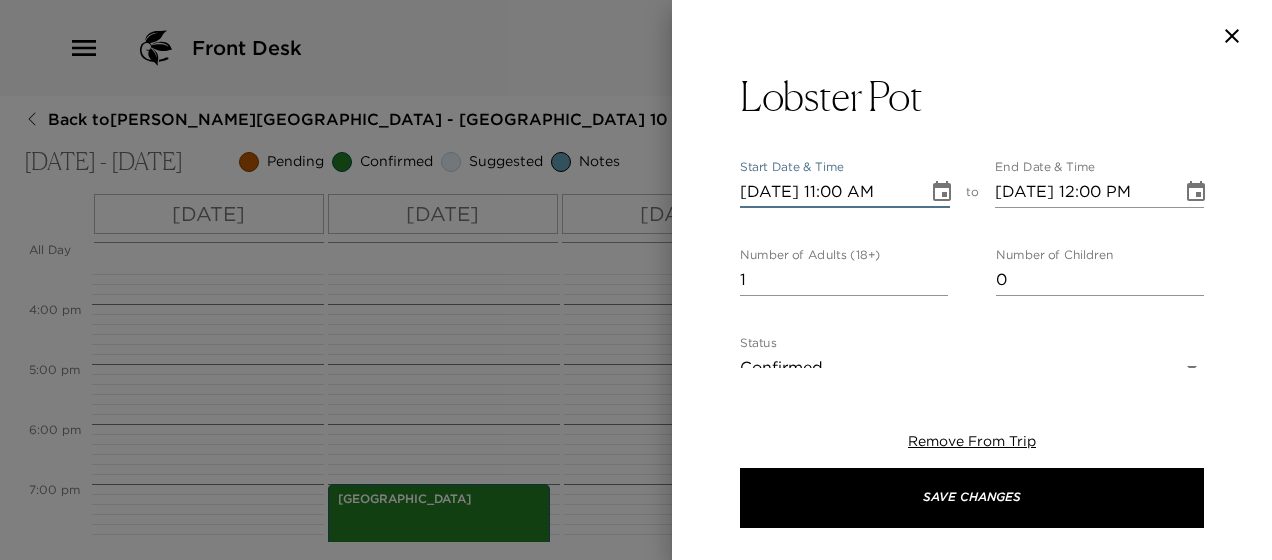 click on "07/25/2025 11:00 AM" at bounding box center (827, 192) 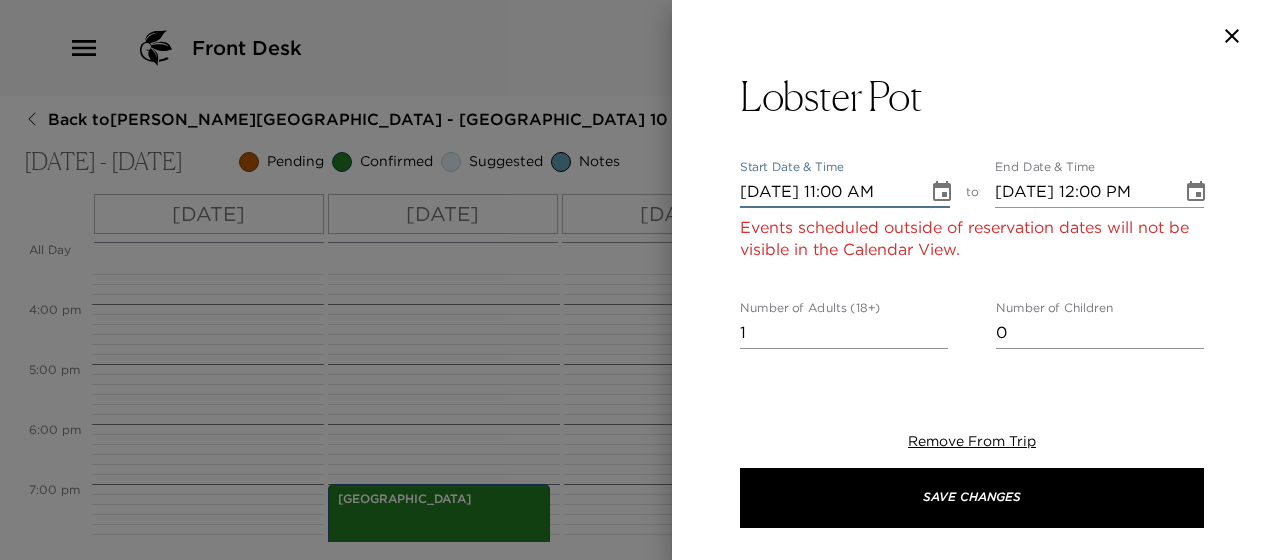 type on "07/29/2025 11:00 AM" 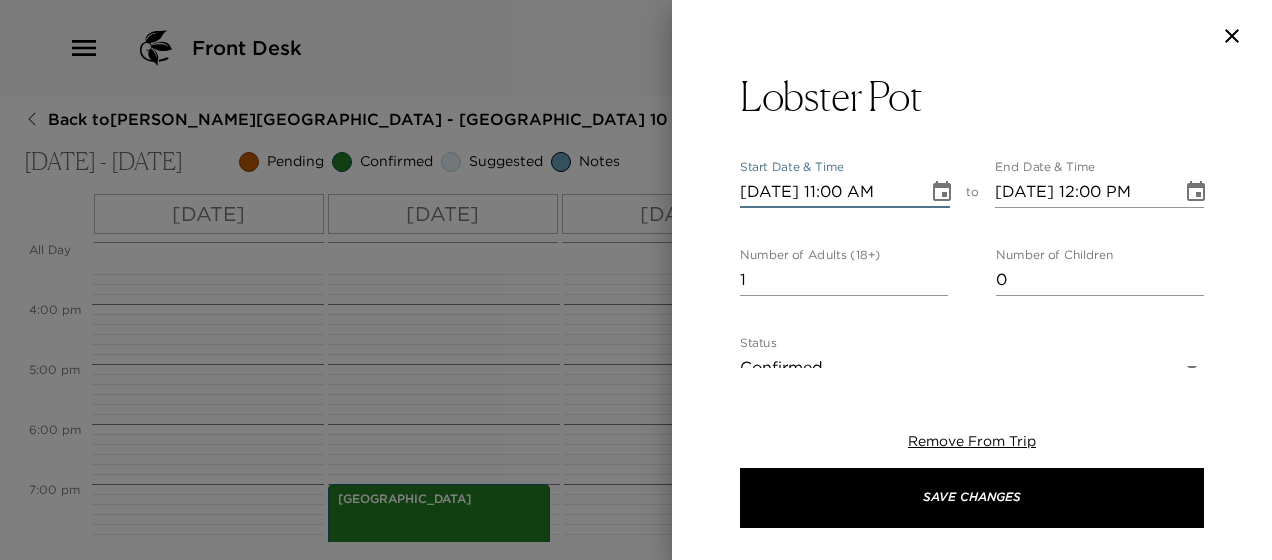 click on "07/29/2025 11:00 AM" at bounding box center [827, 192] 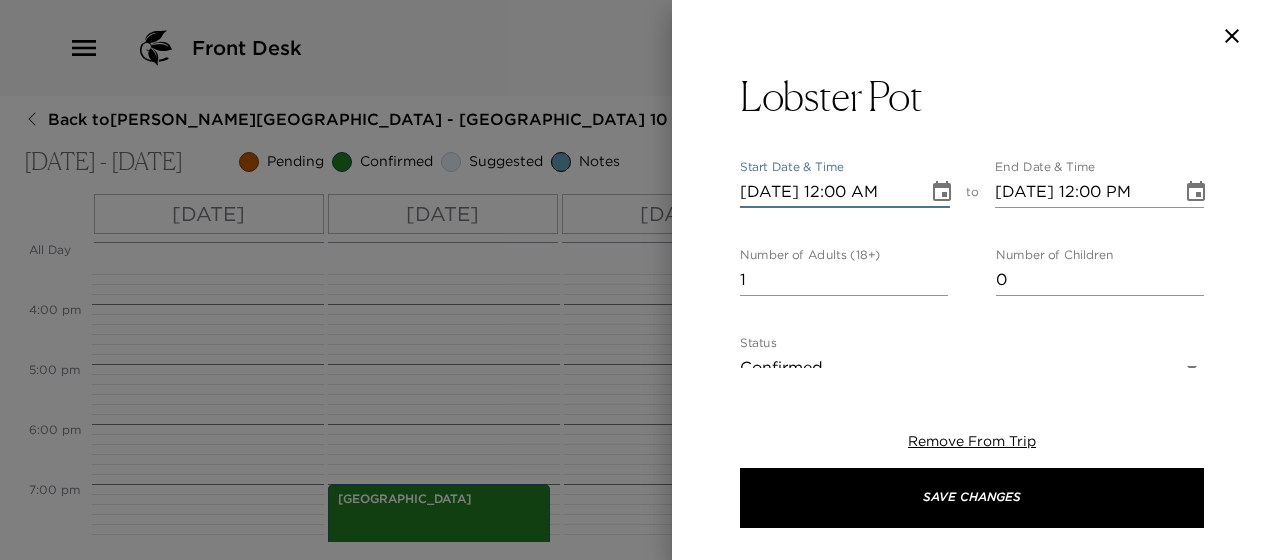 scroll, scrollTop: 0, scrollLeft: 0, axis: both 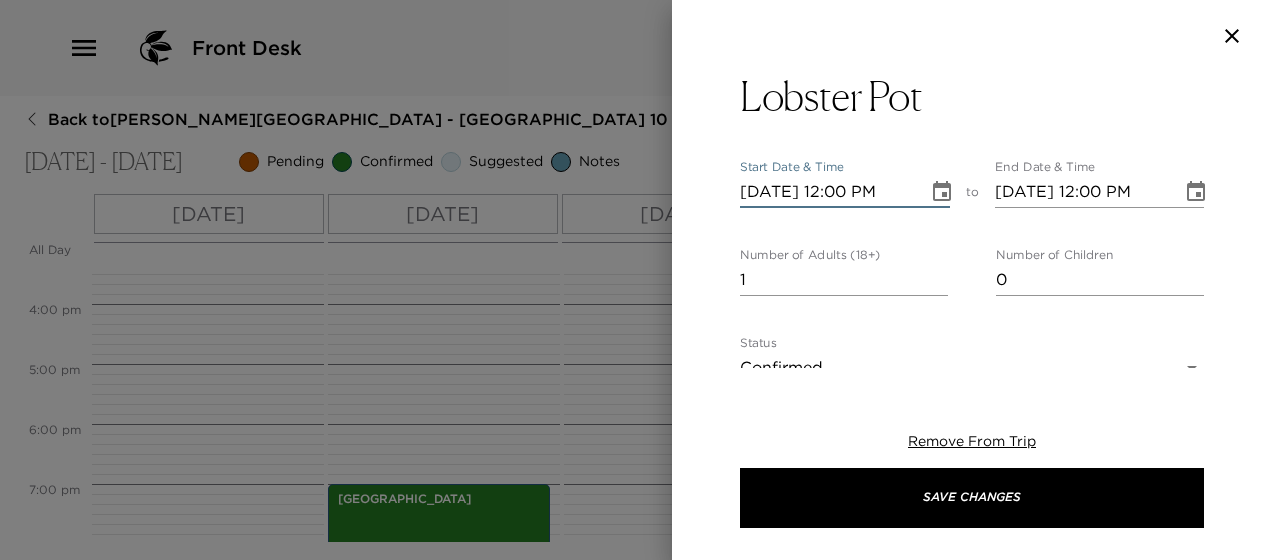 type on "07/29/2025 12:00 PM" 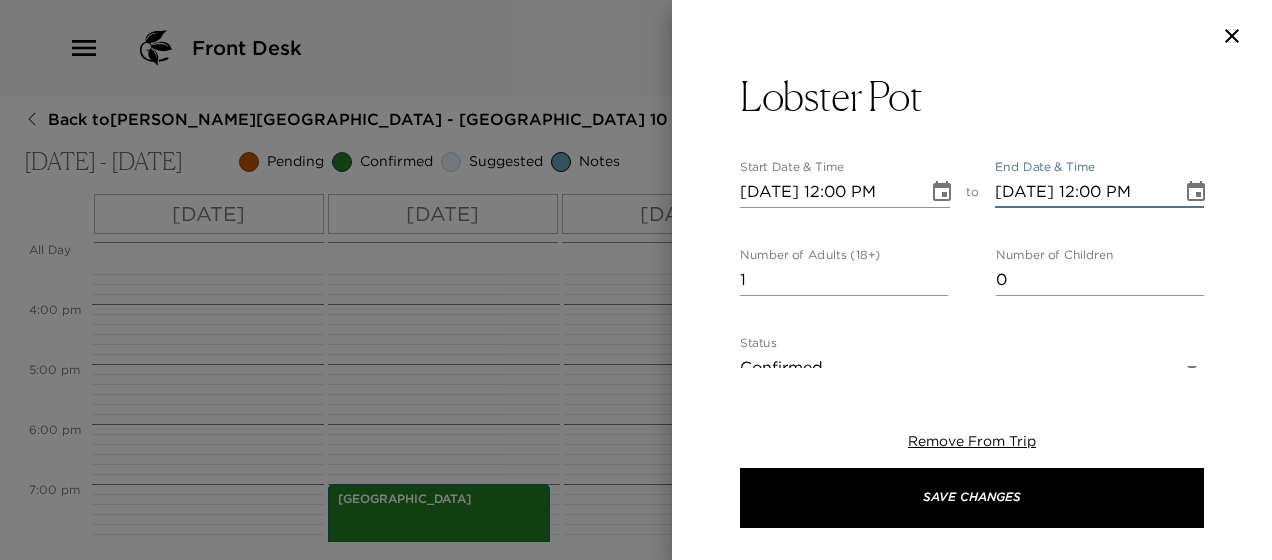 click on "07/29/2025 12:00 PM" at bounding box center [1082, 192] 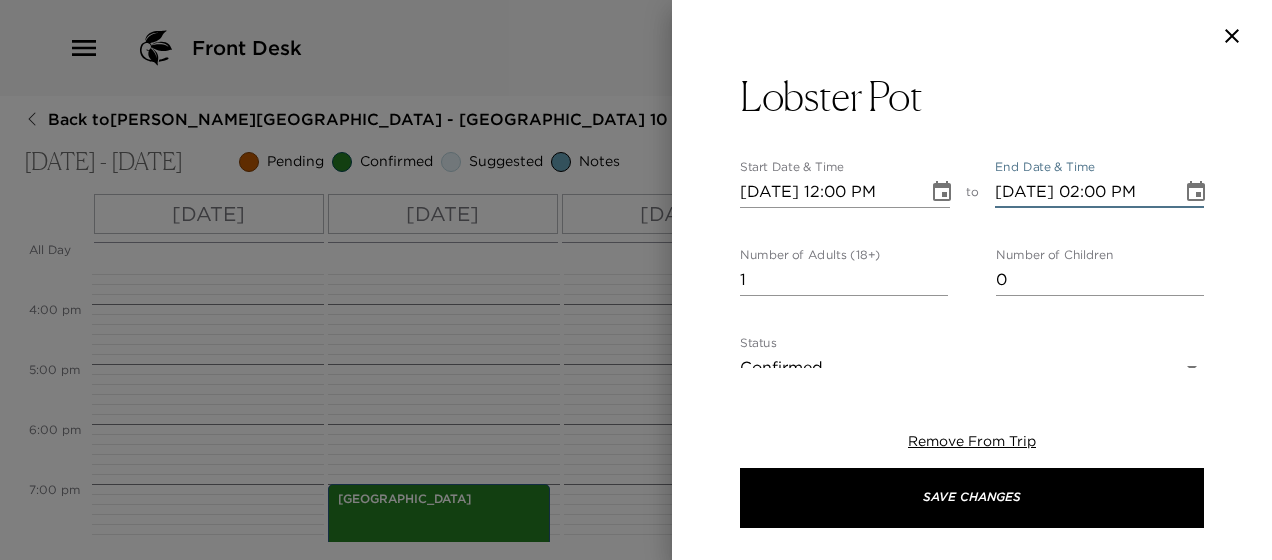 type on "07/29/2025 02:00 PM" 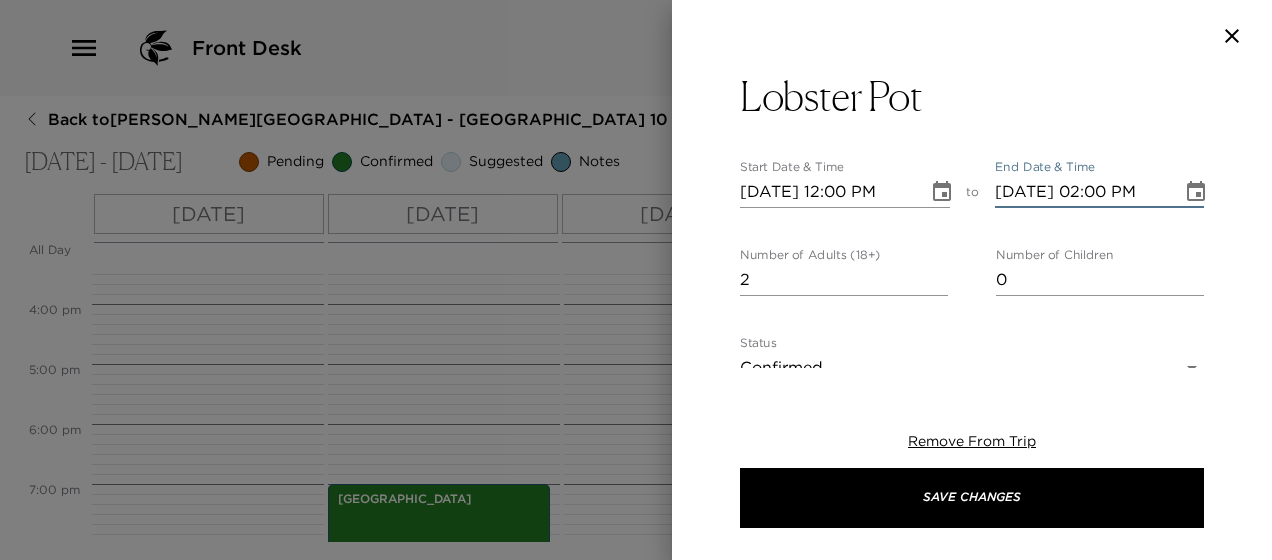 click on "2" at bounding box center (844, 280) 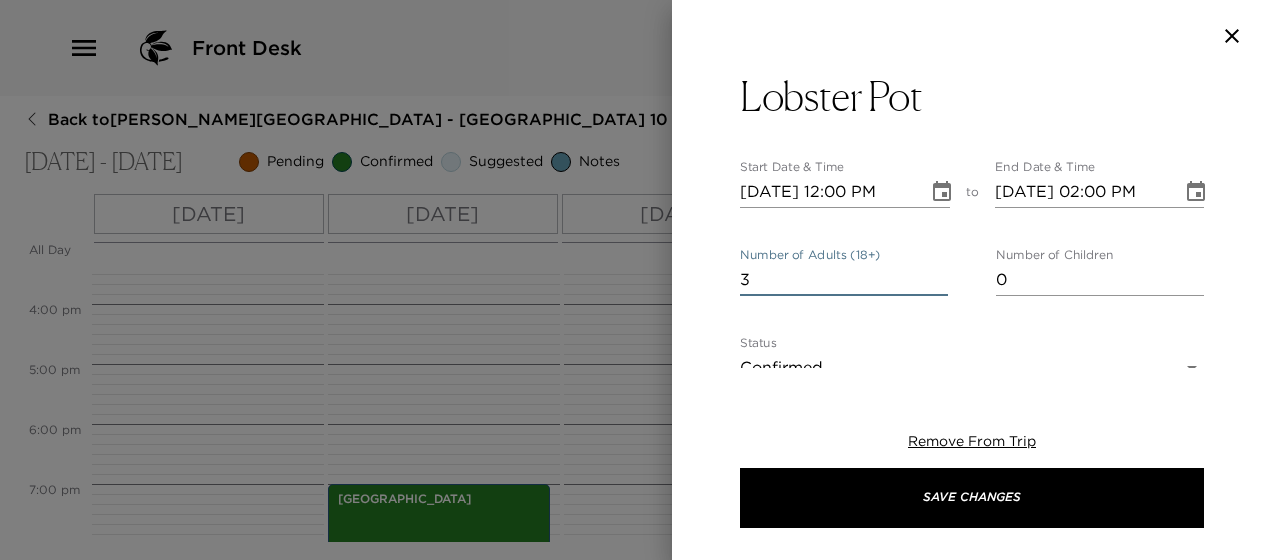 click on "3" at bounding box center (844, 280) 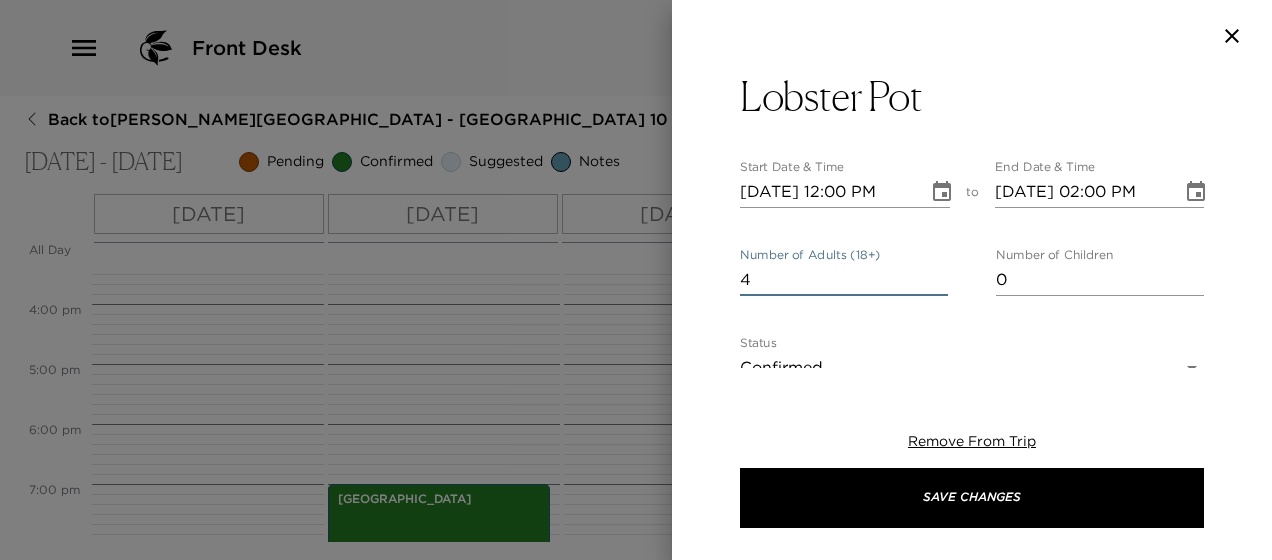 click on "4" at bounding box center [844, 280] 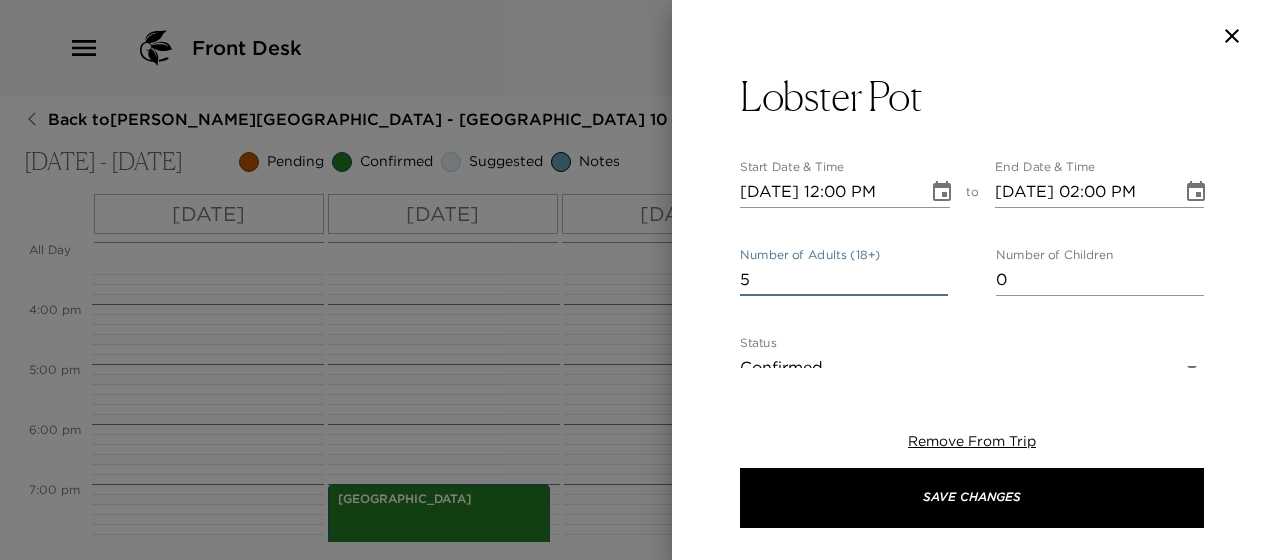 click on "5" at bounding box center (844, 280) 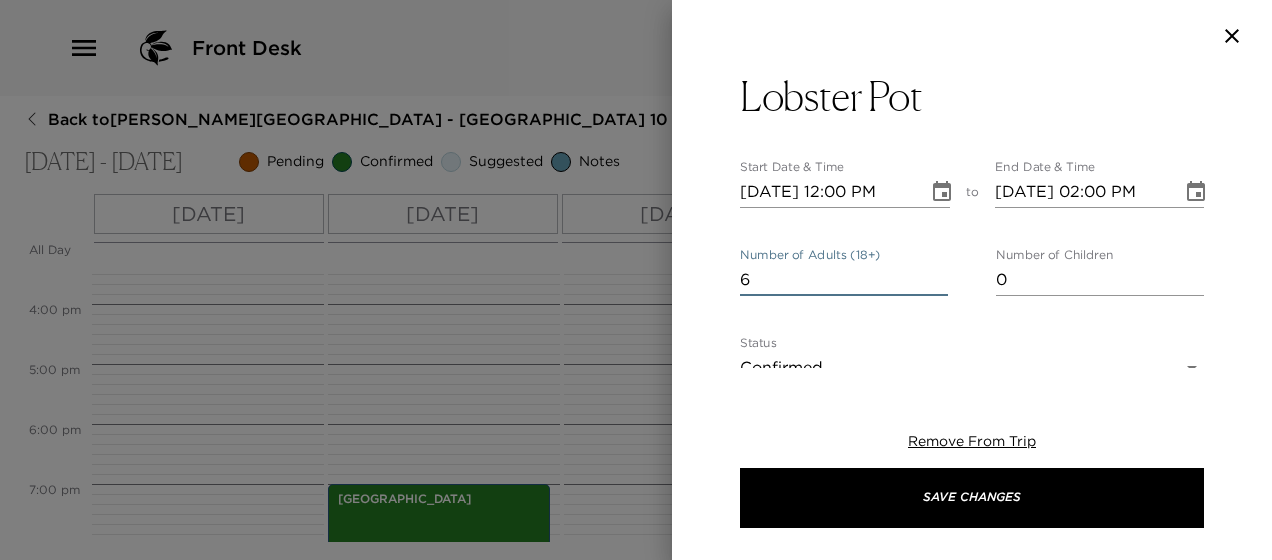 click on "6" at bounding box center [844, 280] 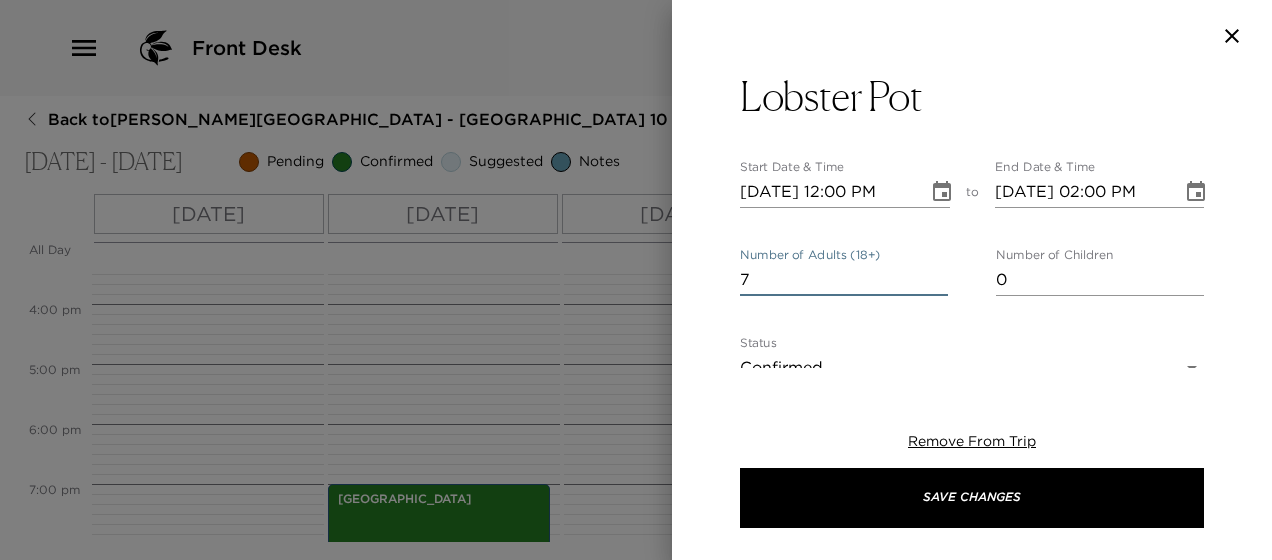 click on "7" at bounding box center [844, 280] 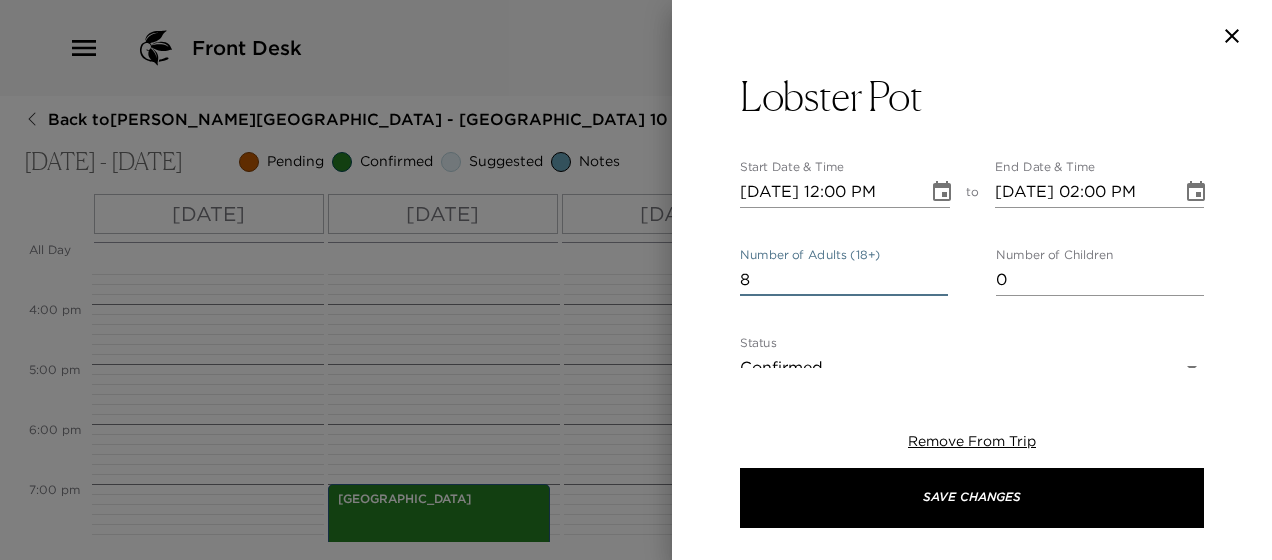 type on "8" 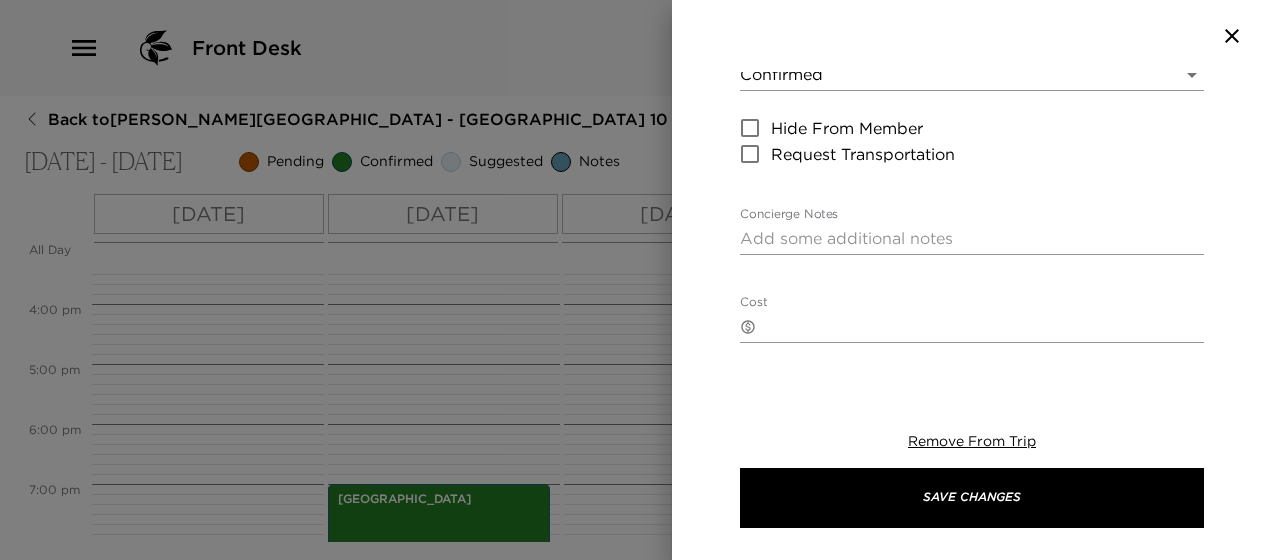 scroll, scrollTop: 332, scrollLeft: 0, axis: vertical 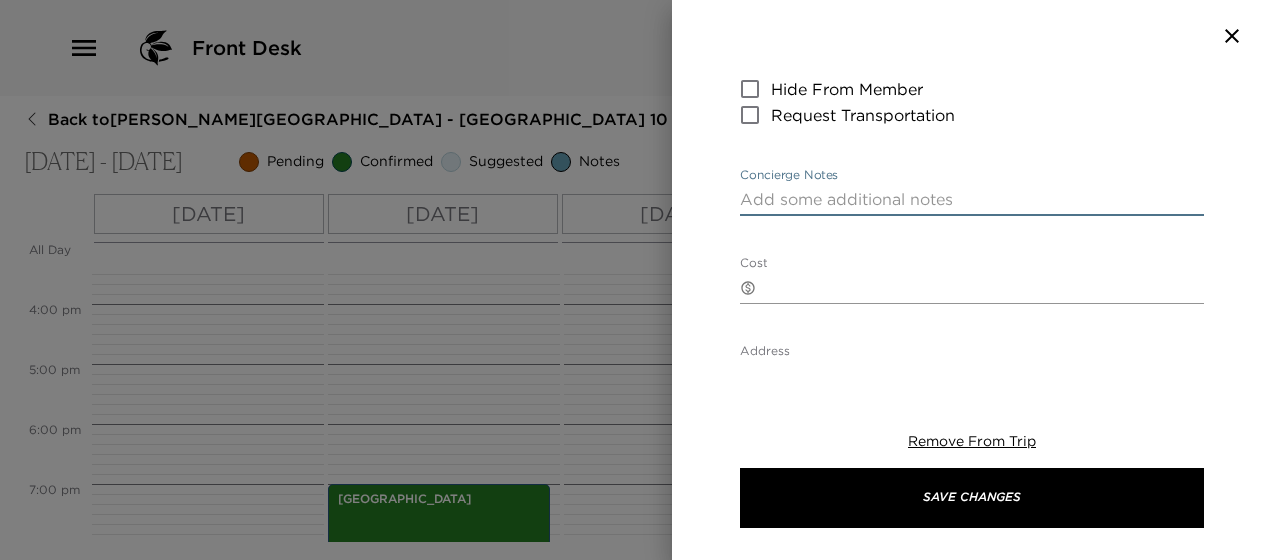 click on "Concierge Notes" at bounding box center (972, 199) 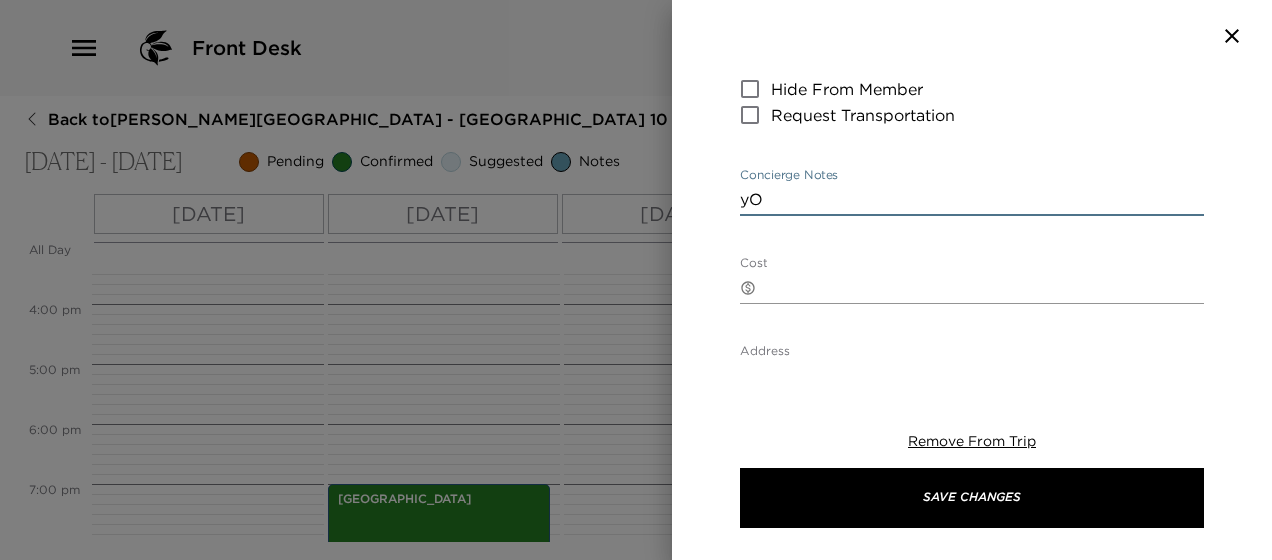 type on "y" 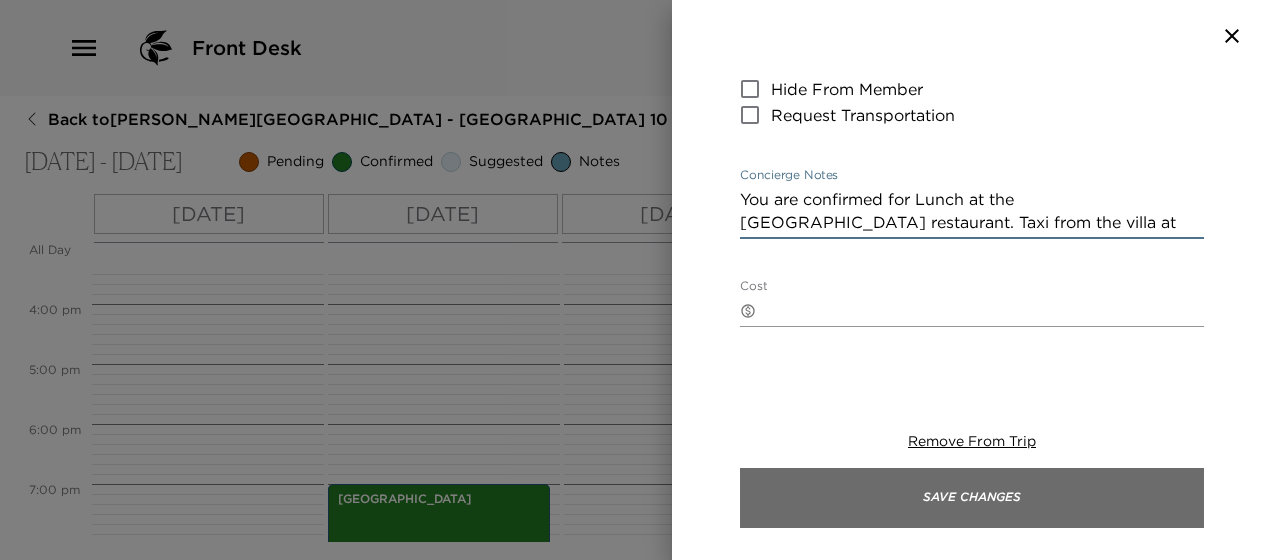 type on "You are confirmed for Lunch at the Lobster Pot restaurant. Taxi from the villa at 11:45 am." 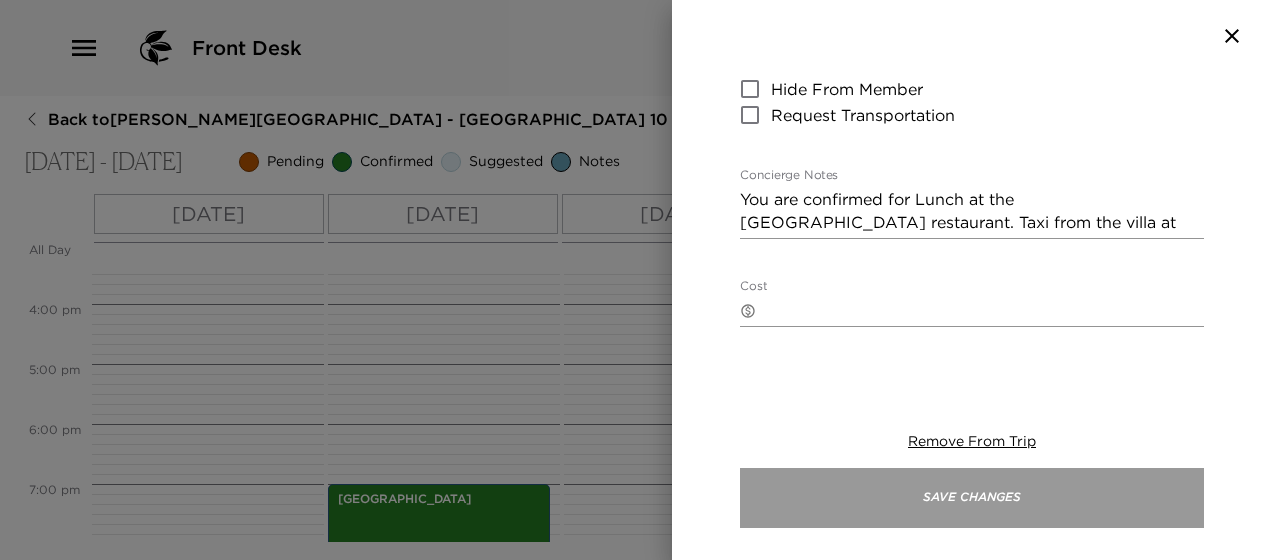 click on "Save Changes" at bounding box center (972, 498) 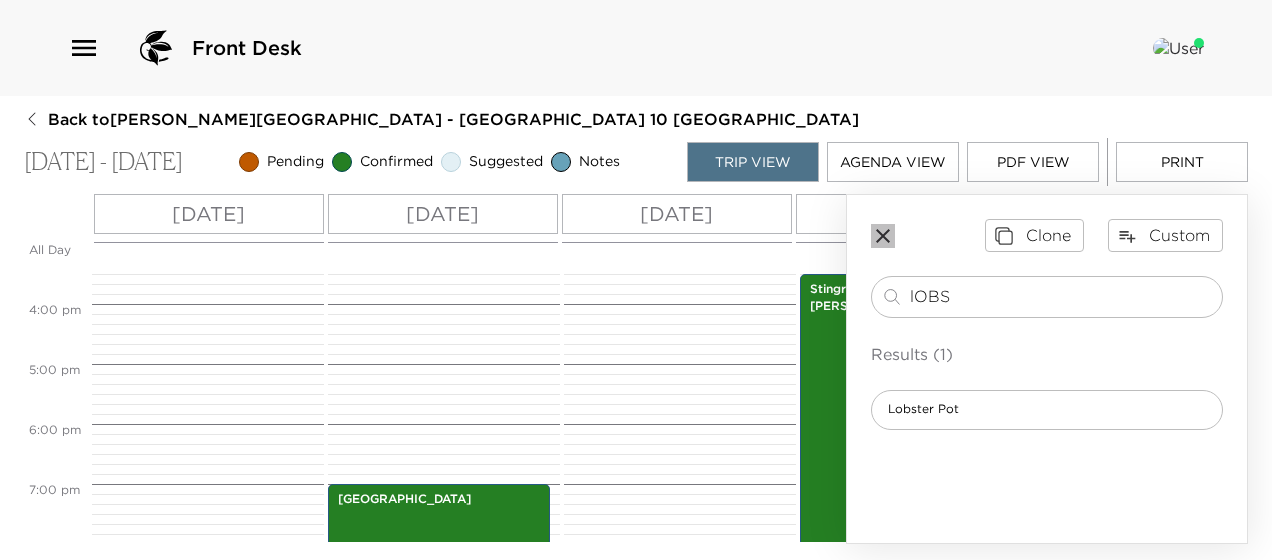 click 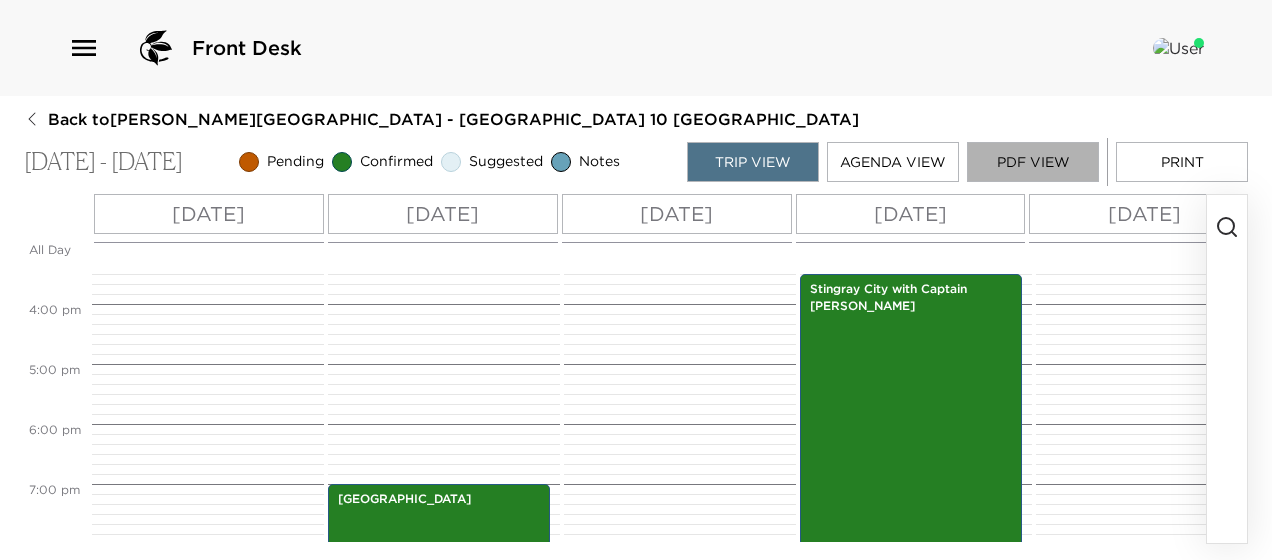 click on "PDF View" at bounding box center [1033, 162] 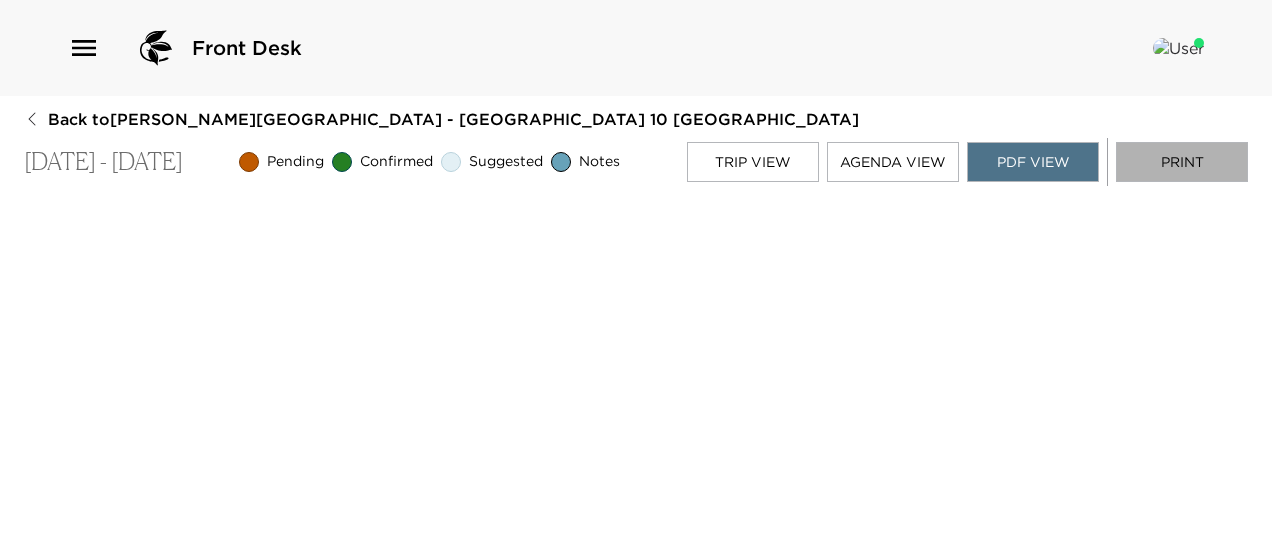 click on "Print" at bounding box center [1182, 162] 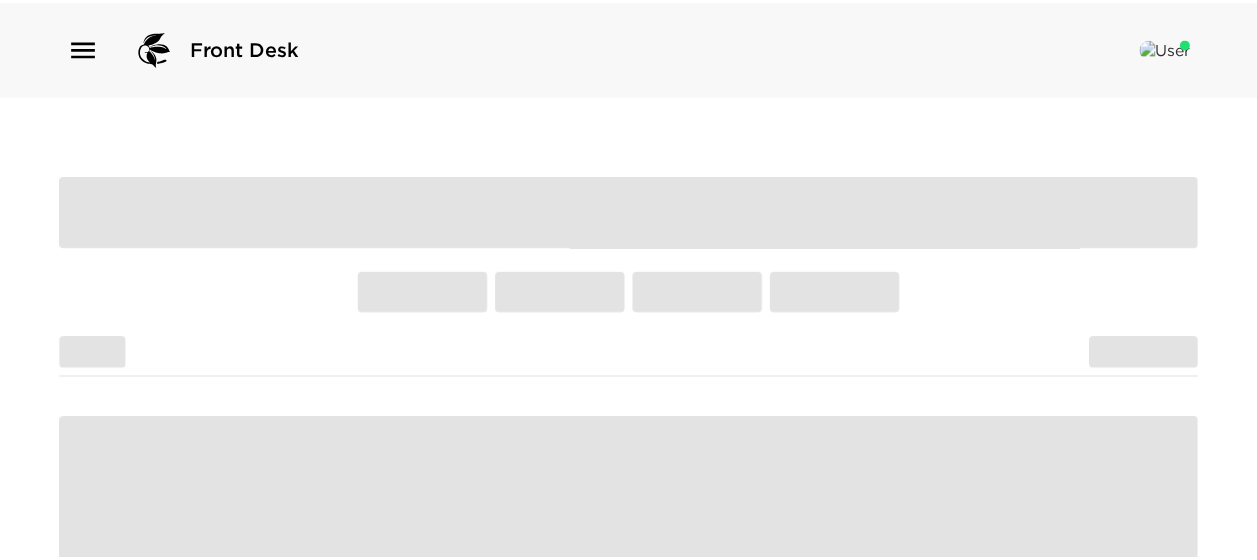 scroll, scrollTop: 0, scrollLeft: 0, axis: both 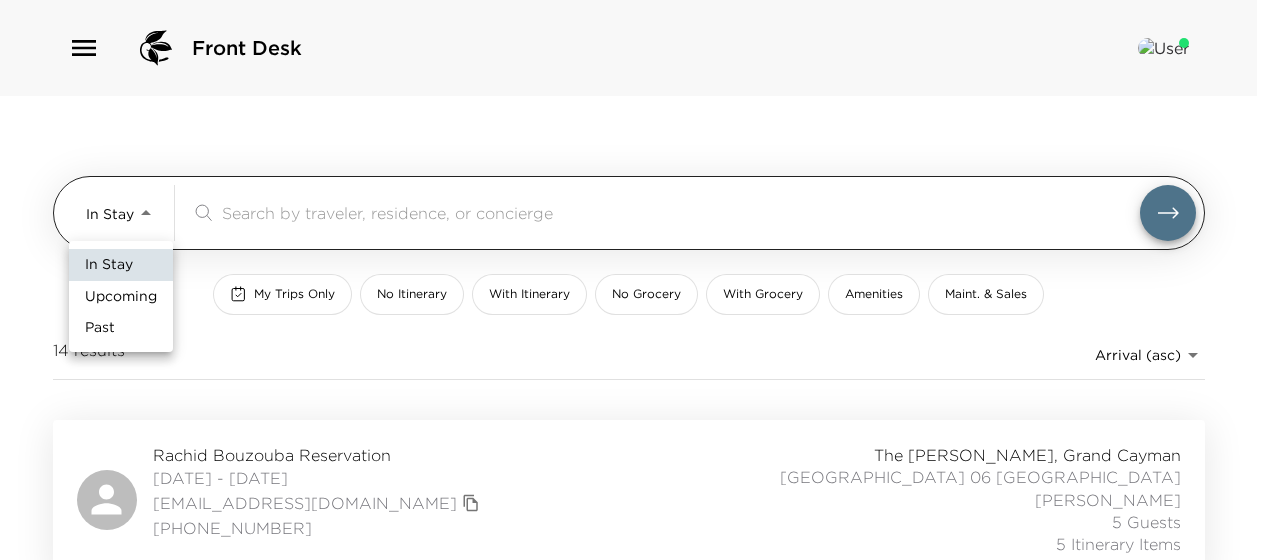 click on "Front Desk In Stay In-Stay ​ My Trips Only No Itinerary With Itinerary No Grocery With Grocery Amenities Maint. & Sales 14 results Arrival (asc) reservations_prod_arrival_asc [GEOGRAPHIC_DATA] [DATE] - [DATE] [EMAIL_ADDRESS][DOMAIN_NAME] [PHONE_NUMBER] [GEOGRAPHIC_DATA][PERSON_NAME], [GEOGRAPHIC_DATA] 06 [GEOGRAPHIC_DATA] [GEOGRAPHIC_DATA] [GEOGRAPHIC_DATA] 5 Guests 5 Itinerary Items [PERSON_NAME][GEOGRAPHIC_DATA] [DATE] - [DATE] [EMAIL_ADDRESS][DOMAIN_NAME] 9187409540 The [PERSON_NAME][GEOGRAPHIC_DATA], [GEOGRAPHIC_DATA] 03 [GEOGRAPHIC_DATA][PERSON_NAME] 6 Guests 7 Itinerary Items [PERSON_NAME][GEOGRAPHIC_DATA] [DATE] - [DATE] [EMAIL_ADDRESS][DOMAIN_NAME] [PHONE_NUMBER] [GEOGRAPHIC_DATA][PERSON_NAME], [GEOGRAPHIC_DATA] [GEOGRAPHIC_DATA] 11 [GEOGRAPHIC_DATA][PERSON_NAME] 2 Guests 26 Itinerary Items [PERSON_NAME] Reservation [DATE] - [DATE] [EMAIL_ADDRESS][DOMAIN_NAME] 4356402421 Ultra The [PERSON_NAME], [GEOGRAPHIC_DATA] 07 [GEOGRAPHIC_DATA][PERSON_NAME] 4 Guests 16 Itinerary Items [PERSON_NAME][GEOGRAPHIC_DATA] 3144581245 Ultra" at bounding box center (636, 280) 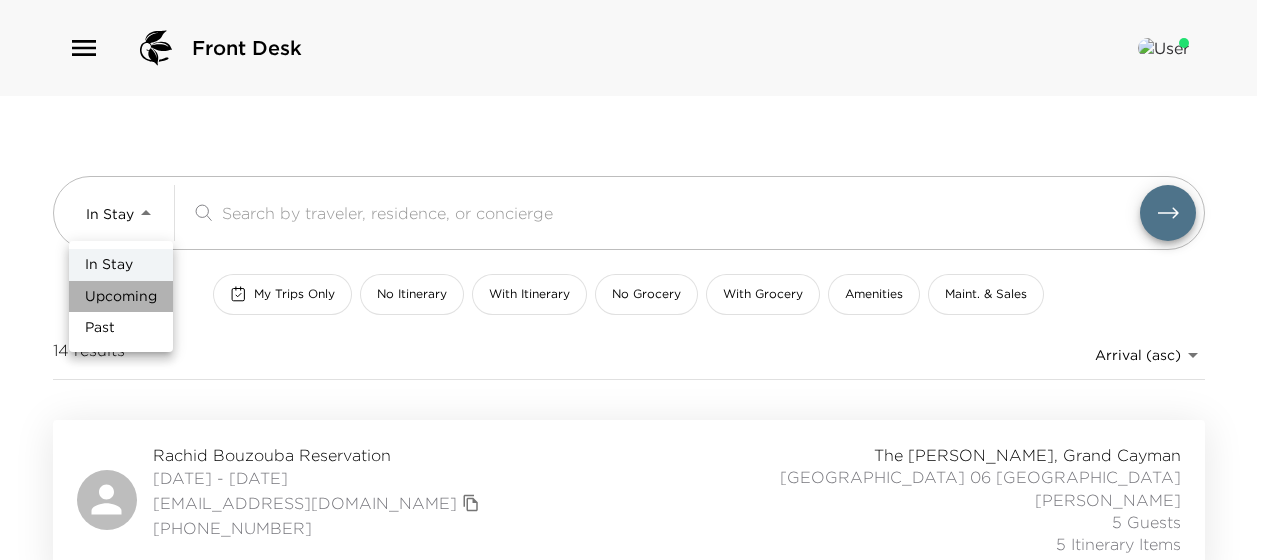 click on "Upcoming" at bounding box center [121, 297] 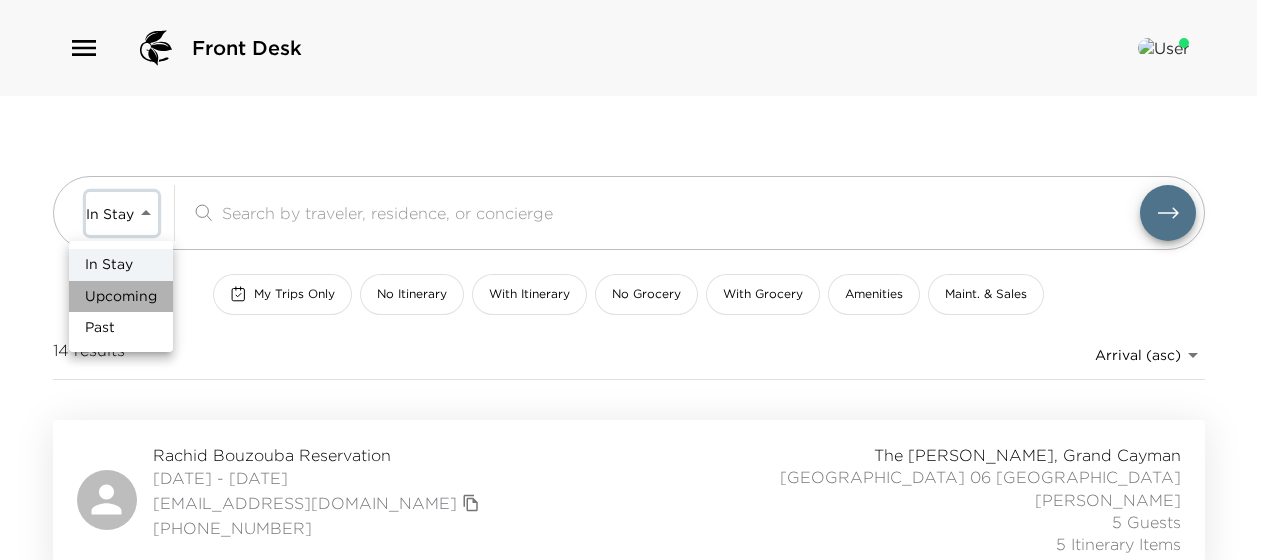 type on "Upcoming" 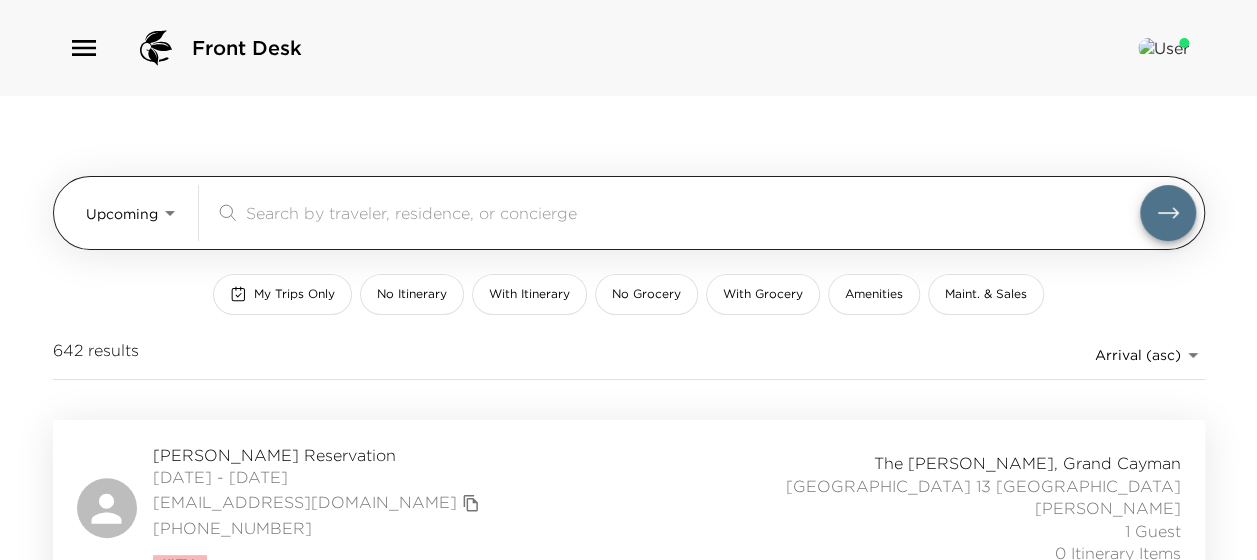 click at bounding box center (693, 212) 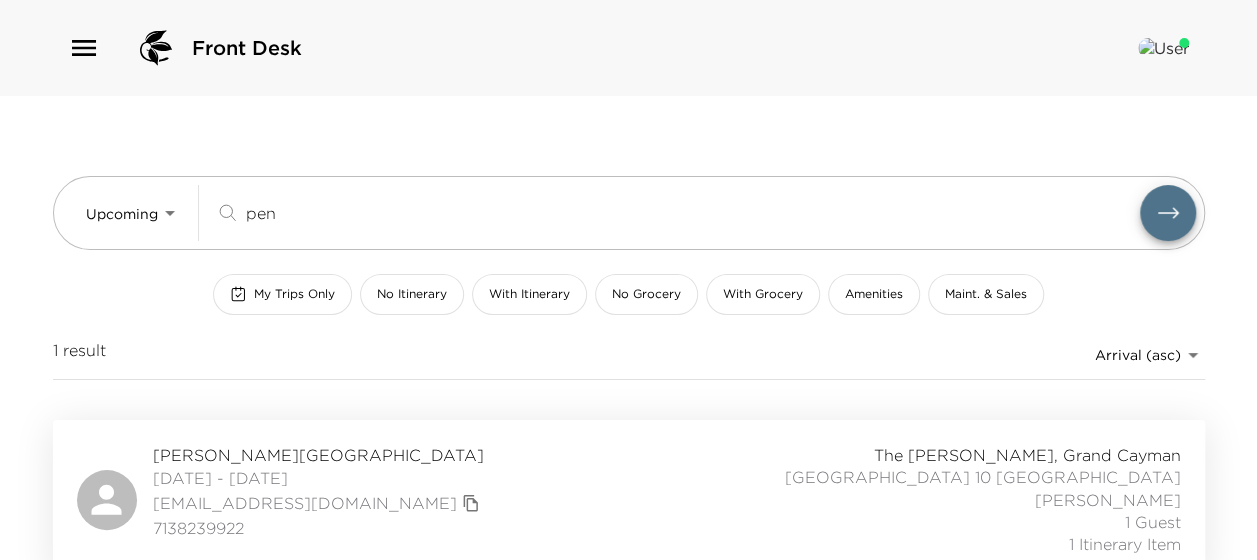 type on "pen" 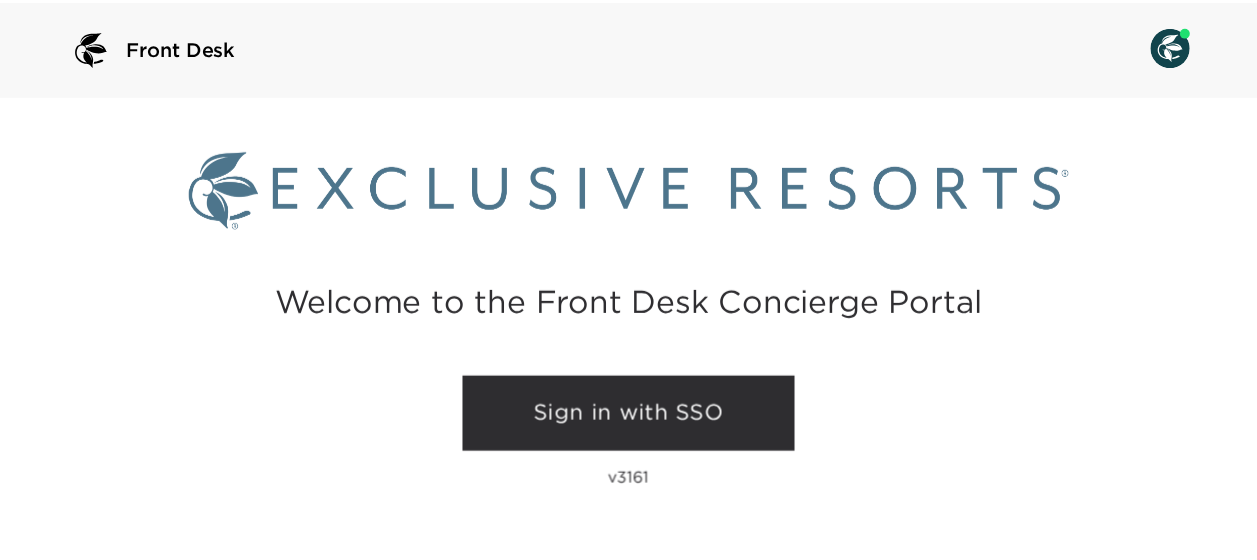 scroll, scrollTop: 0, scrollLeft: 0, axis: both 